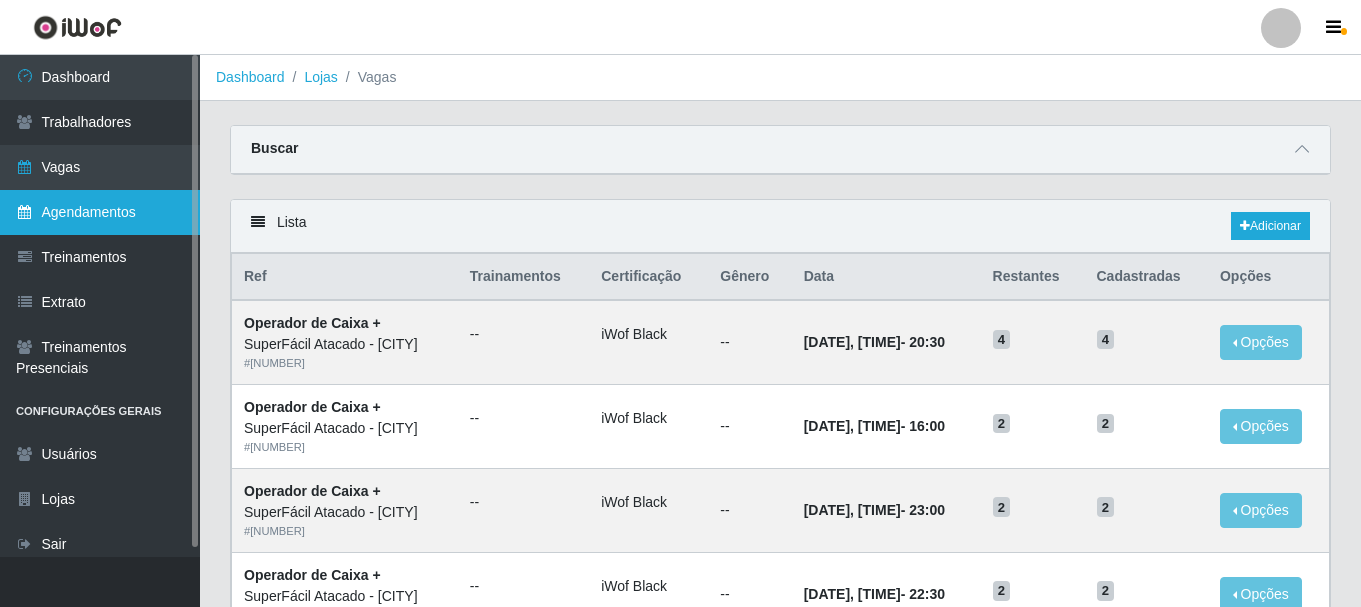 scroll, scrollTop: 0, scrollLeft: 0, axis: both 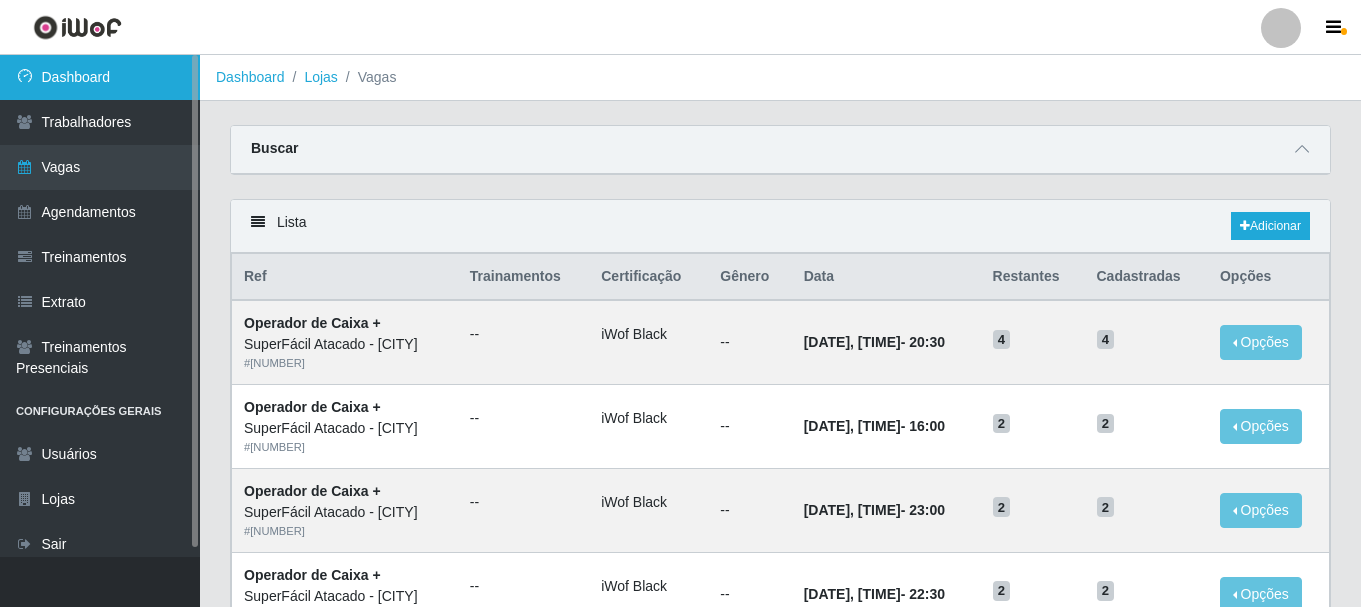 click on "Dashboard" at bounding box center (100, 77) 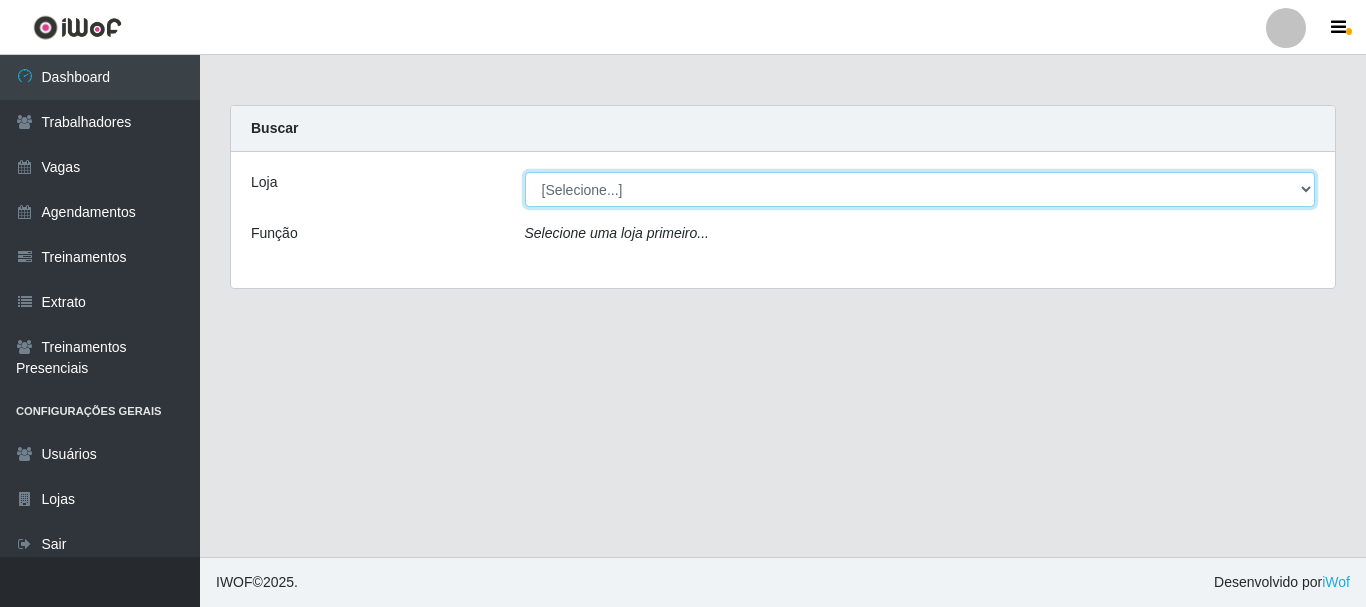 click on "[Selecione...] SuperFácil Atacado - [CITY]" at bounding box center (920, 189) 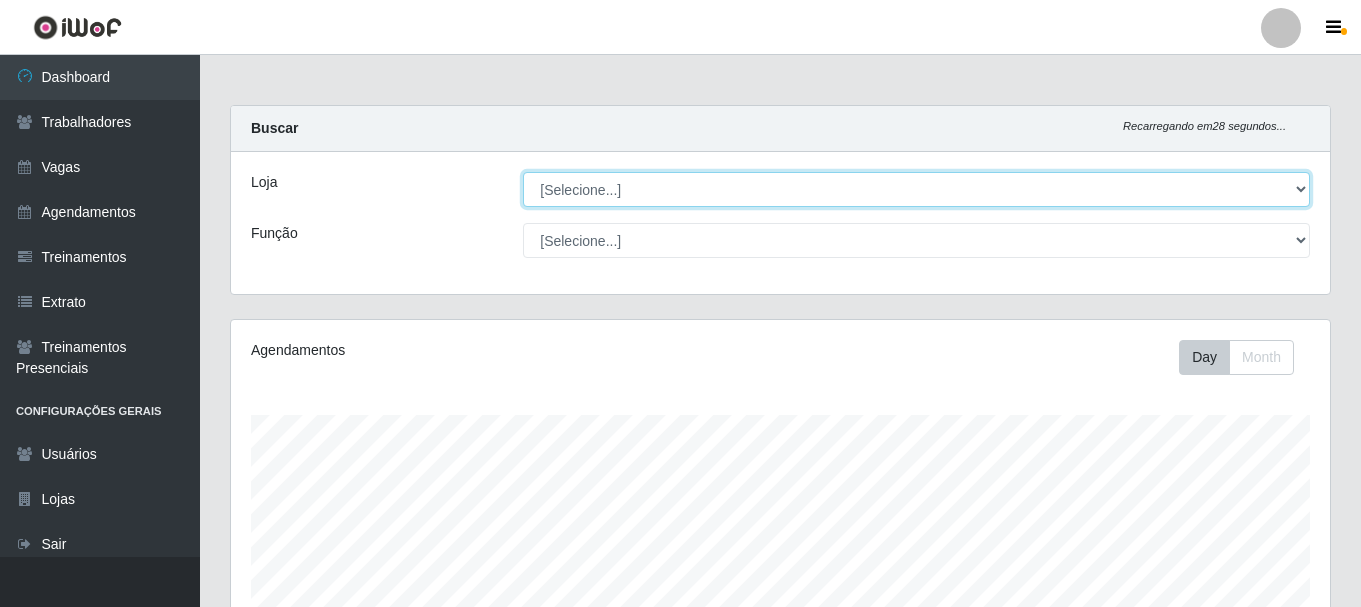 scroll, scrollTop: 999585, scrollLeft: 998901, axis: both 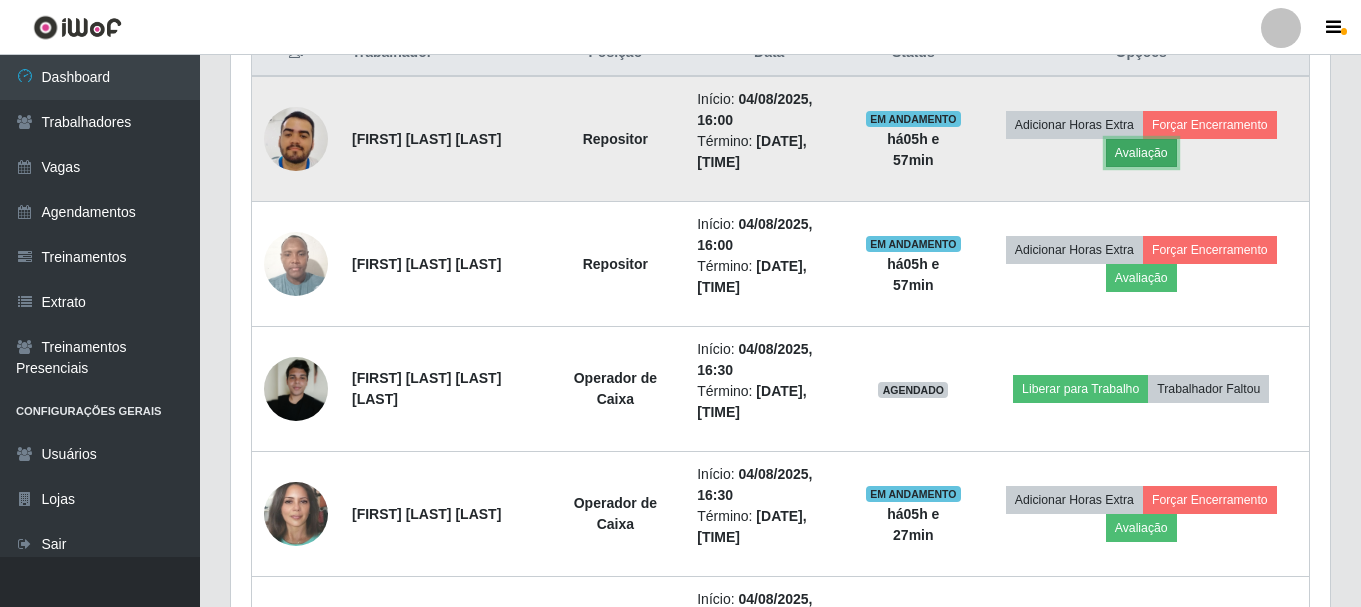 click on "Avaliação" at bounding box center [1141, 153] 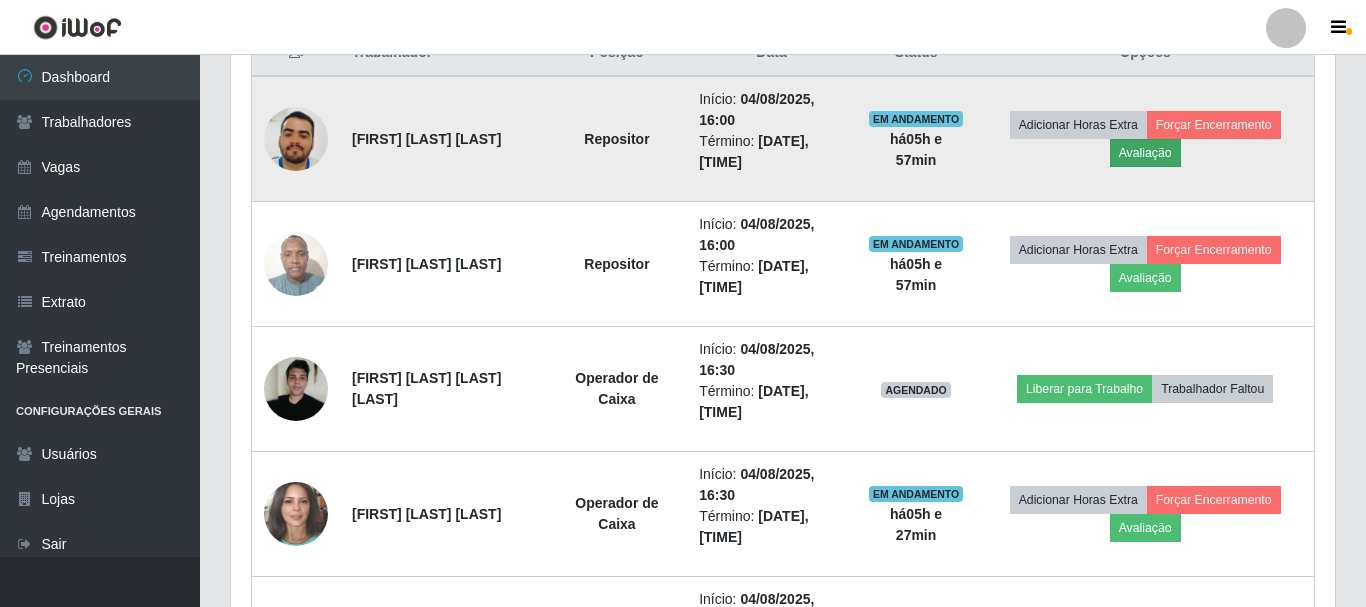 scroll, scrollTop: 999585, scrollLeft: 998911, axis: both 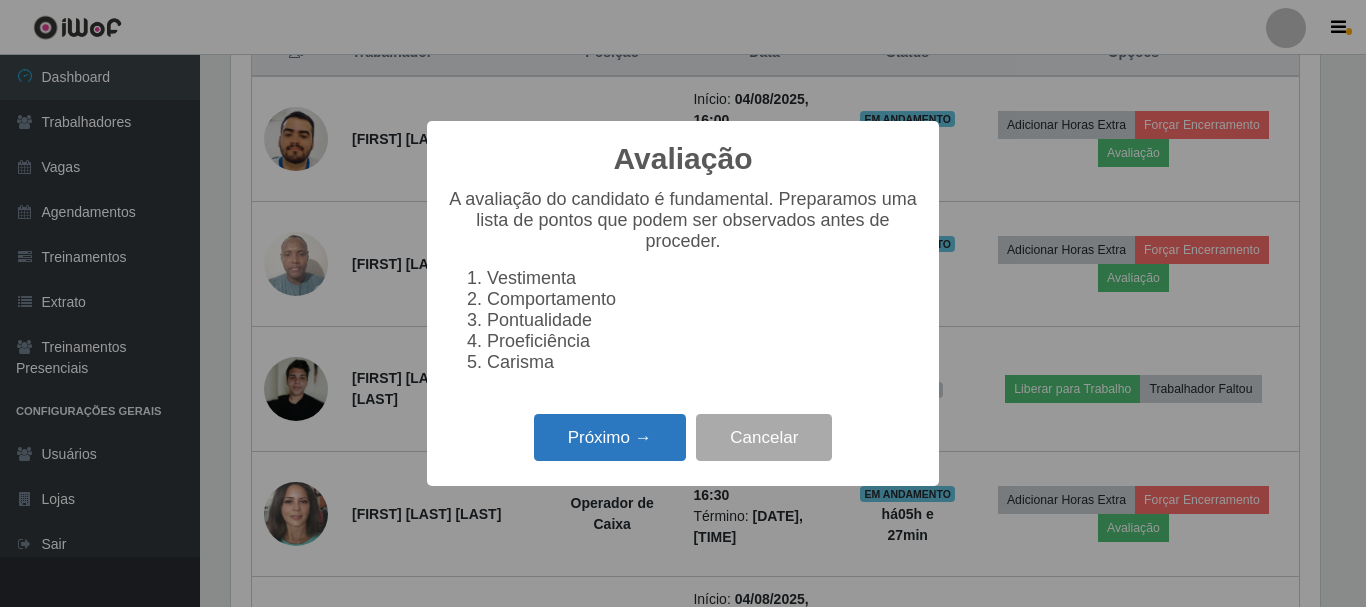 click on "Próximo →" at bounding box center (610, 437) 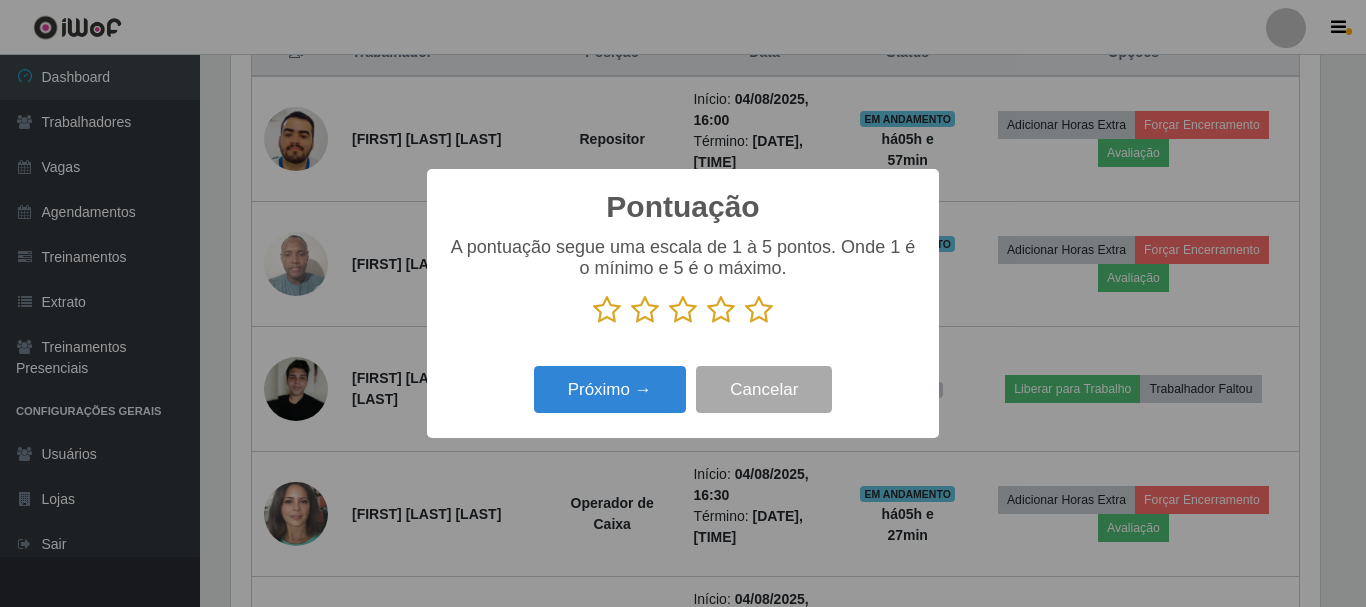 scroll, scrollTop: 999585, scrollLeft: 998911, axis: both 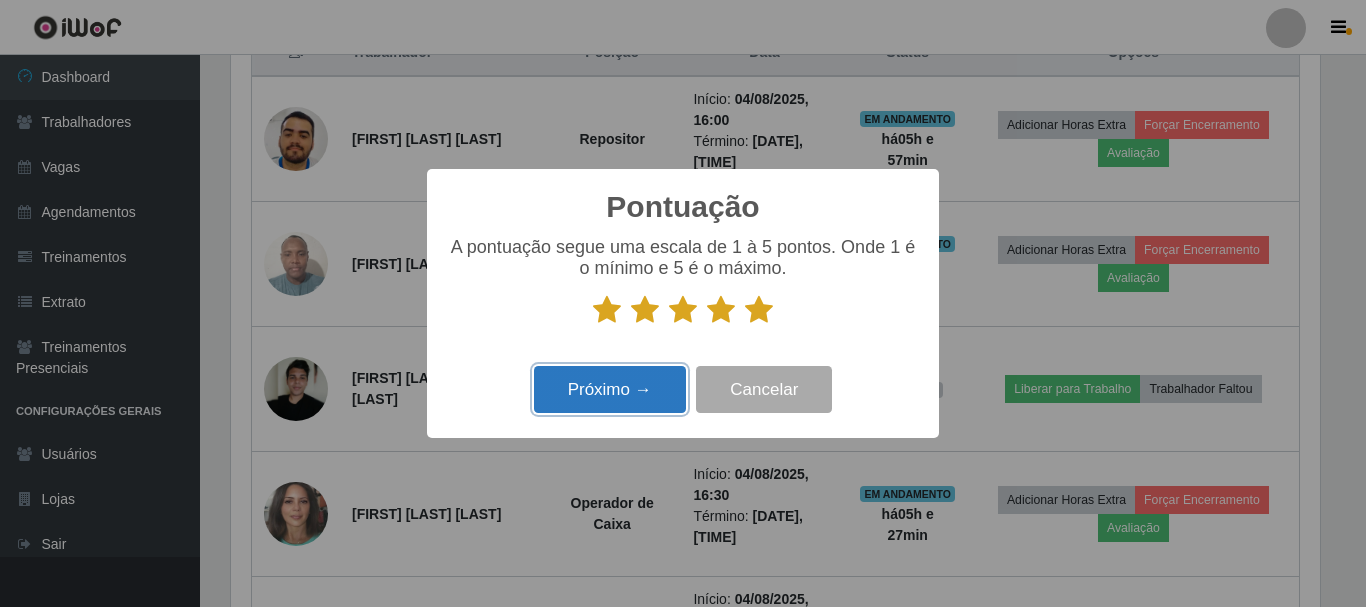 click on "Próximo →" at bounding box center (610, 389) 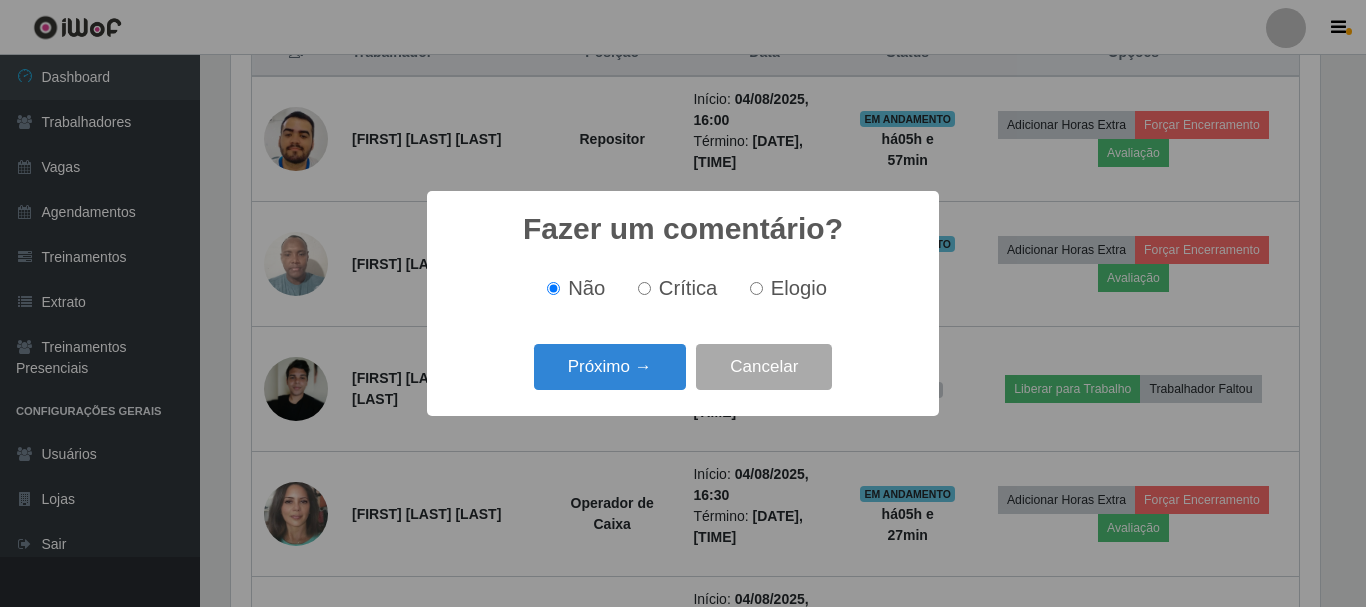 scroll, scrollTop: 999585, scrollLeft: 998911, axis: both 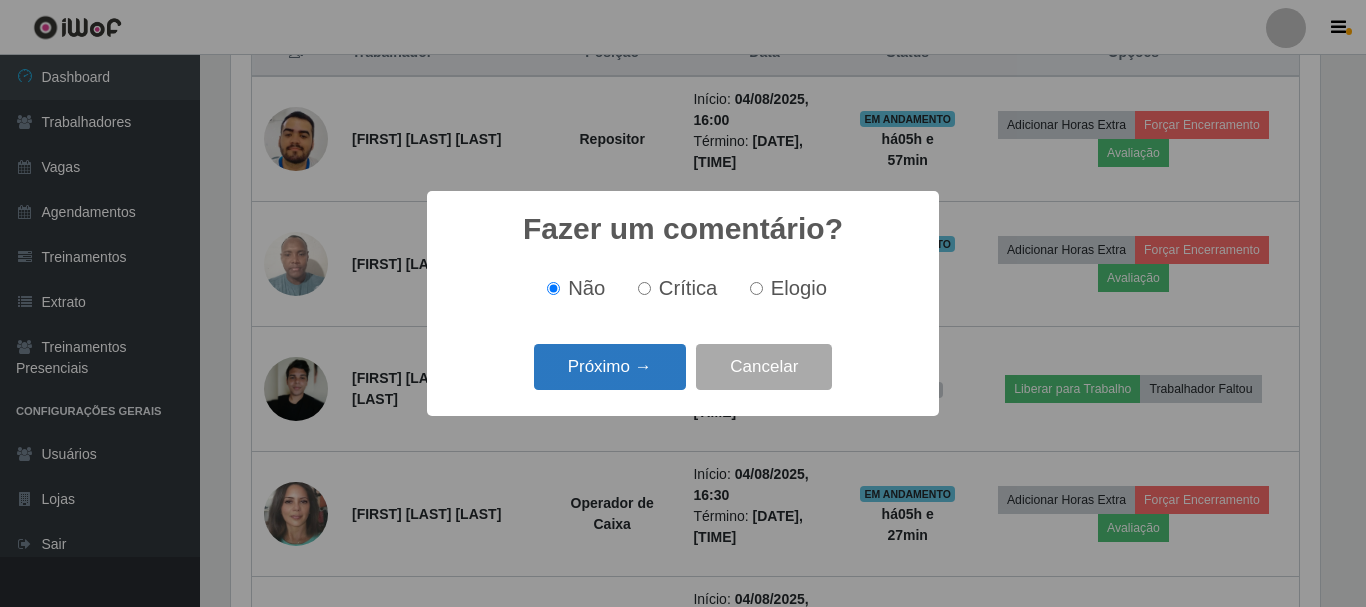 click on "Próximo →" at bounding box center (610, 367) 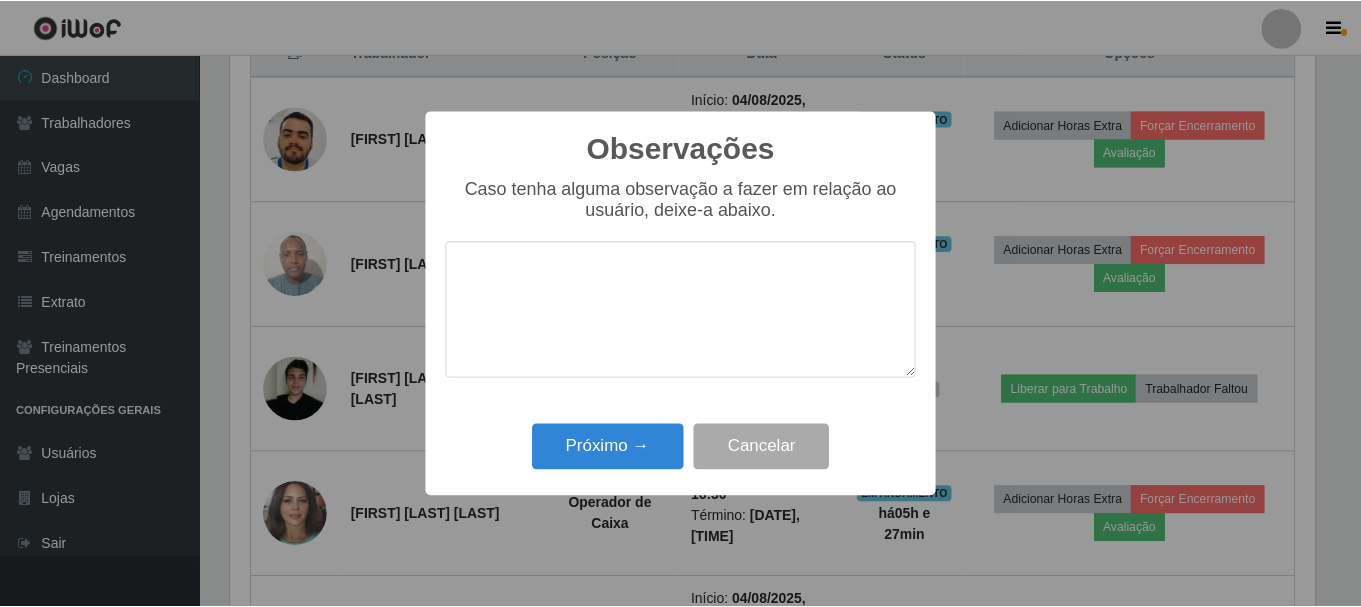 scroll, scrollTop: 999585, scrollLeft: 998911, axis: both 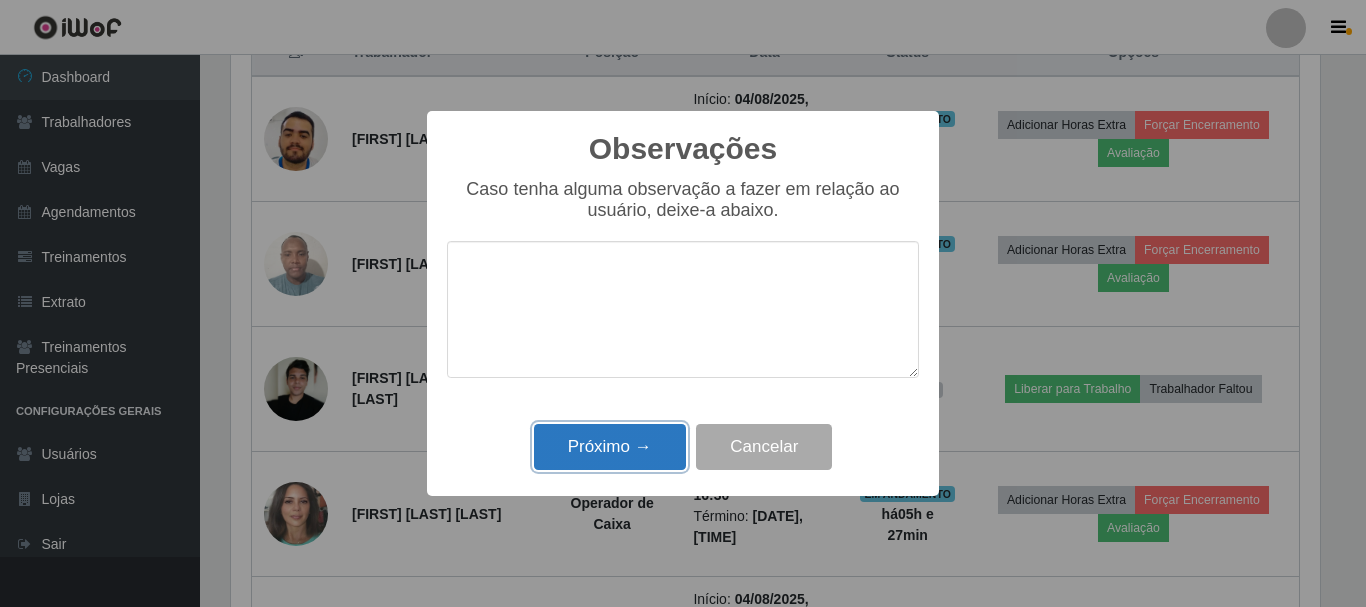 click on "Próximo →" at bounding box center [610, 447] 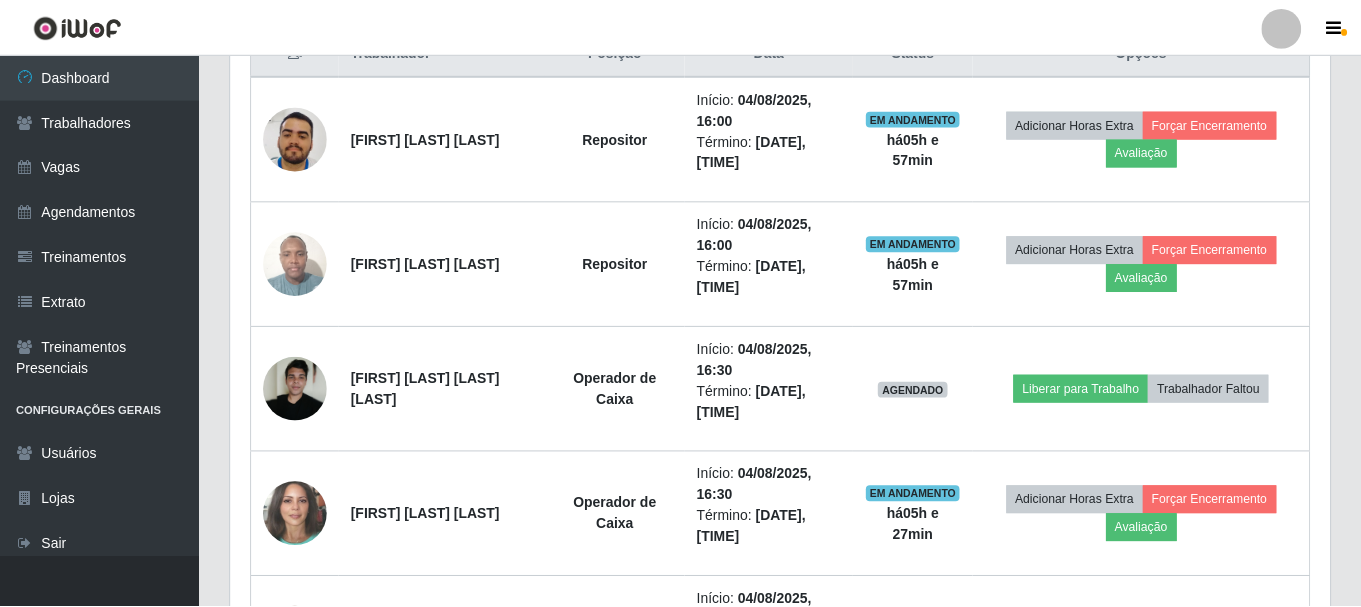 scroll, scrollTop: 999585, scrollLeft: 998901, axis: both 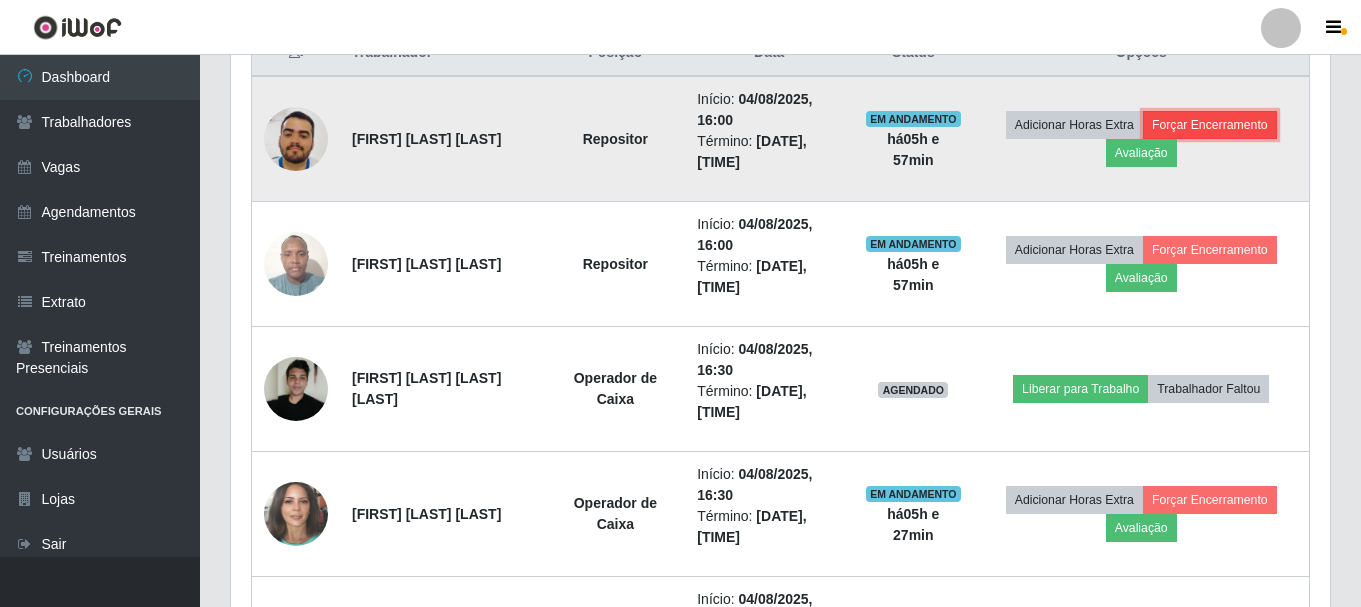 click on "Forçar Encerramento" at bounding box center [1210, 125] 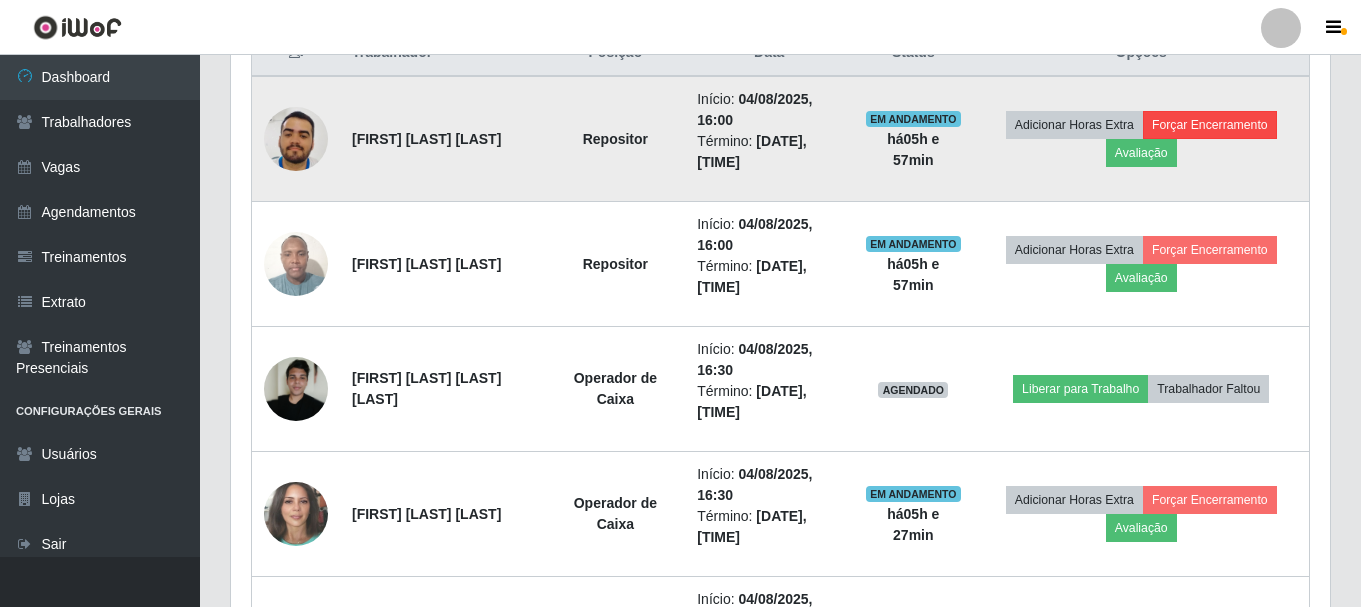 scroll, scrollTop: 999585, scrollLeft: 998911, axis: both 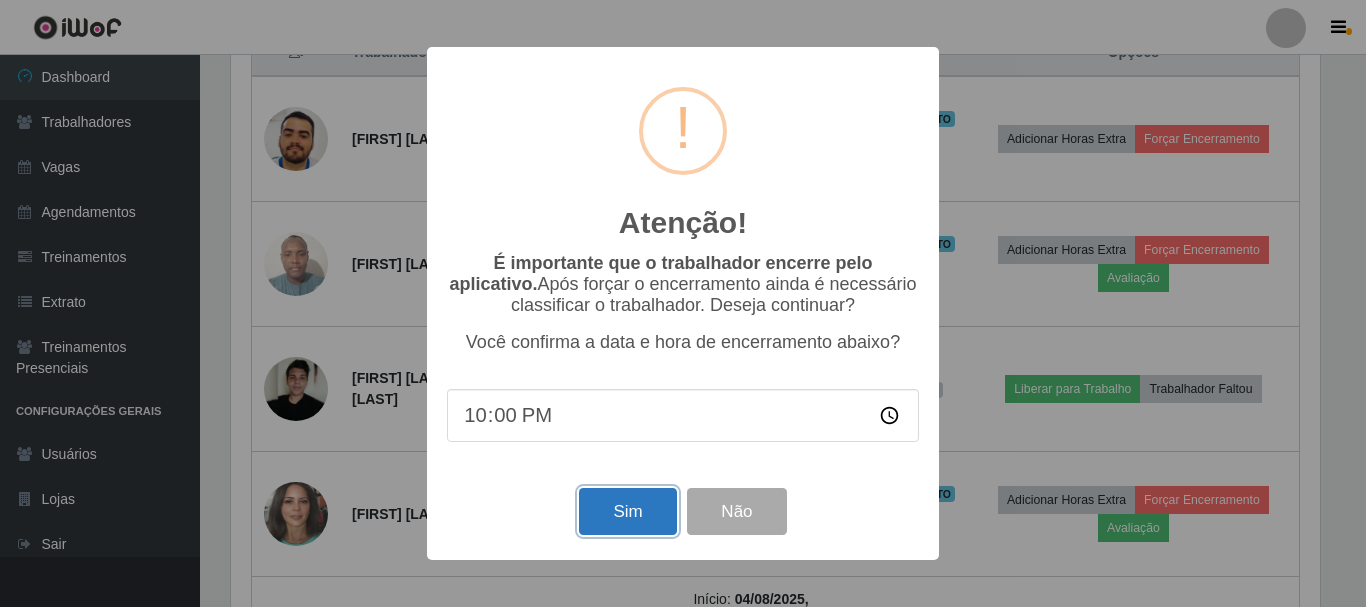 click on "Sim" at bounding box center (627, 511) 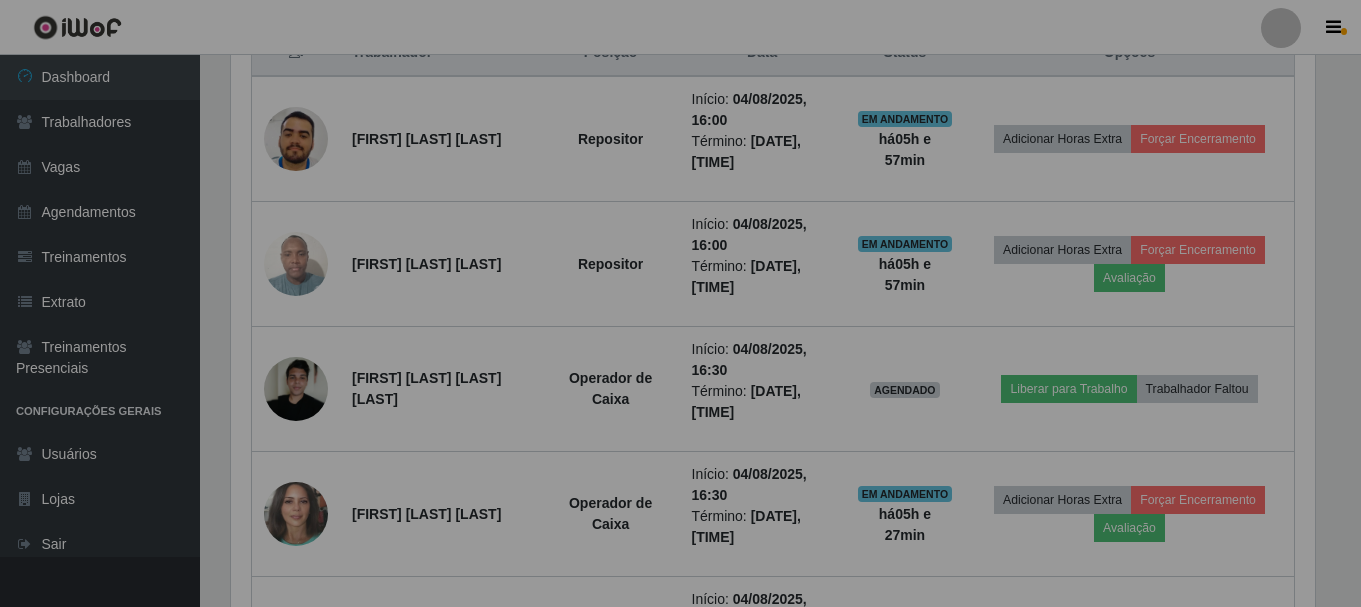 scroll, scrollTop: 999585, scrollLeft: 998901, axis: both 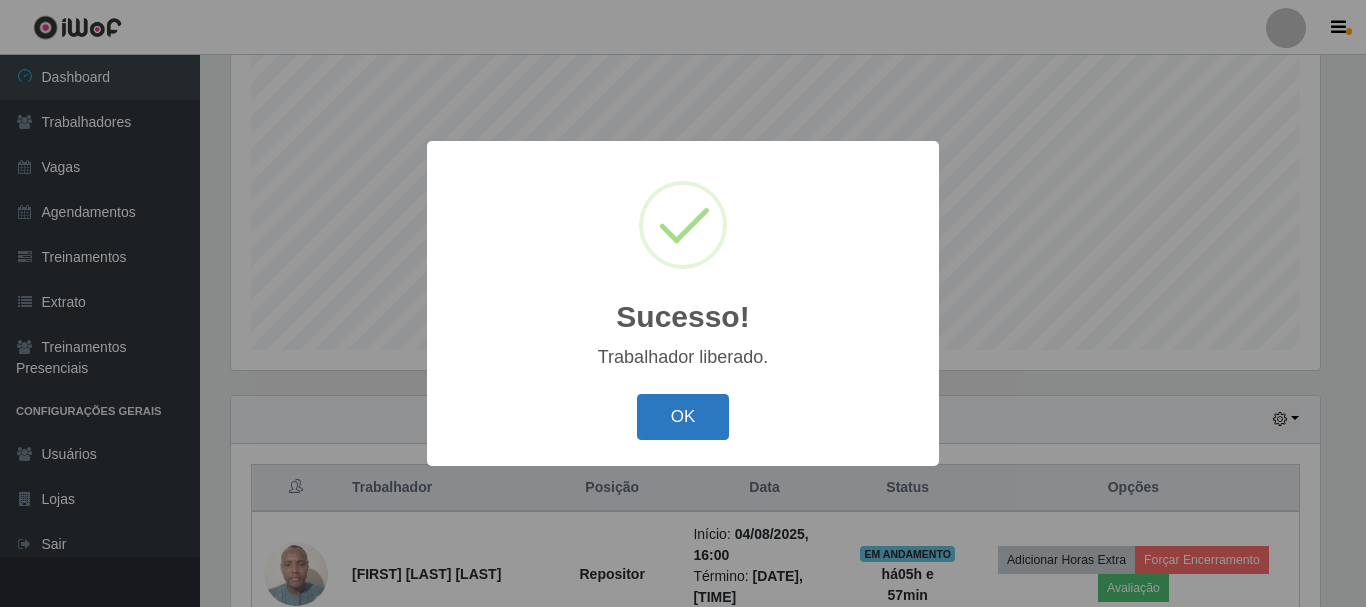 click on "OK" at bounding box center [683, 417] 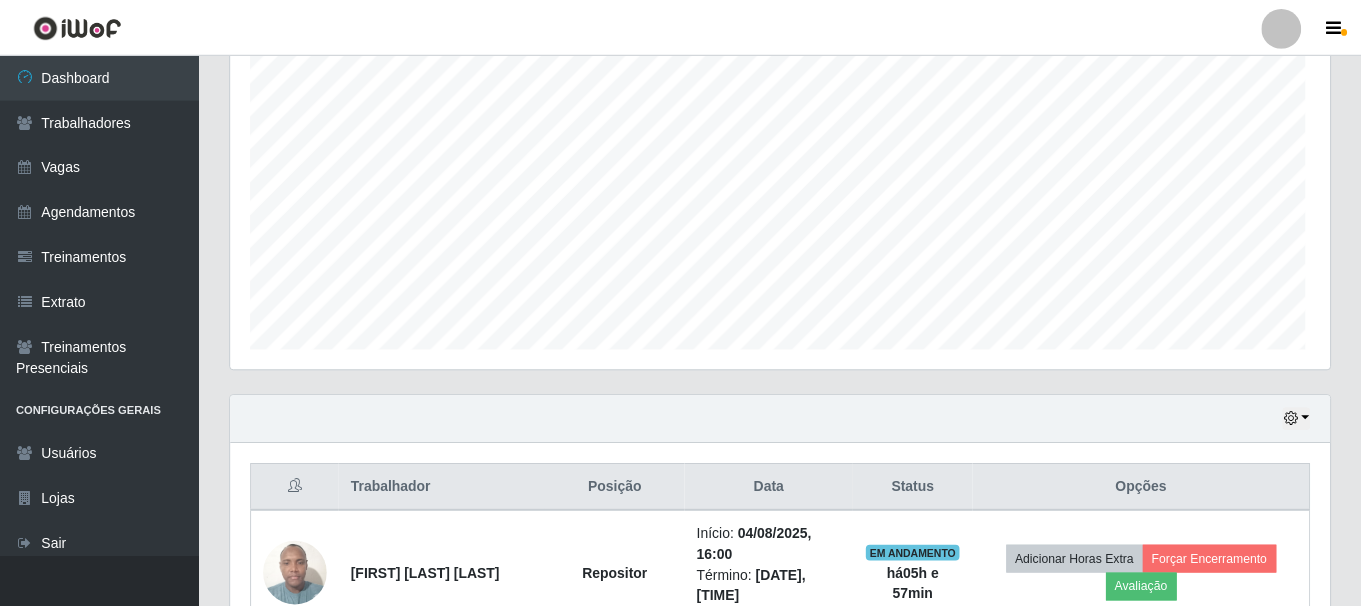 scroll, scrollTop: 999585, scrollLeft: 998901, axis: both 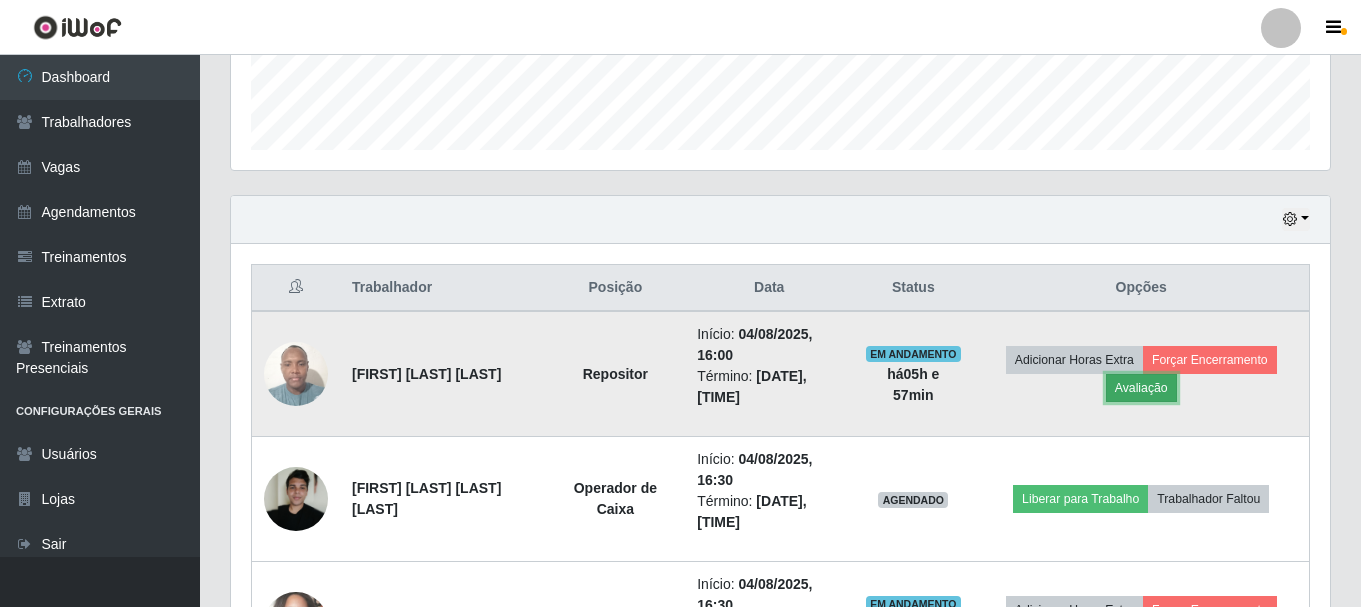click on "Avaliação" at bounding box center (1141, 388) 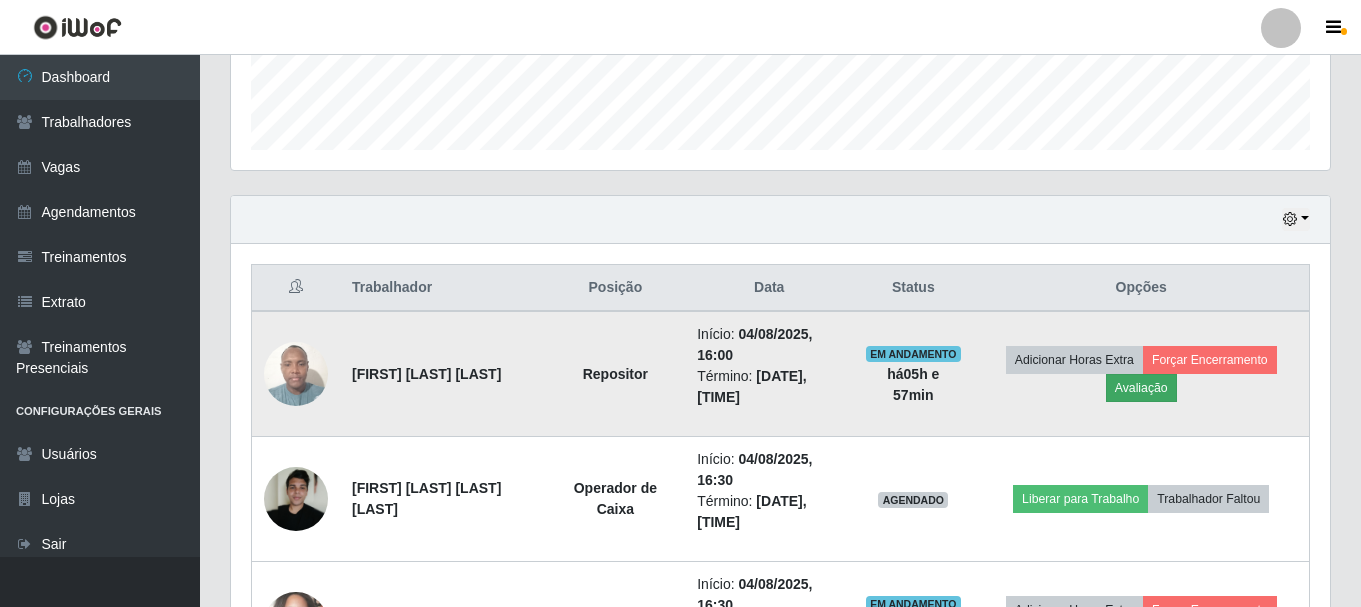 scroll, scrollTop: 999585, scrollLeft: 998911, axis: both 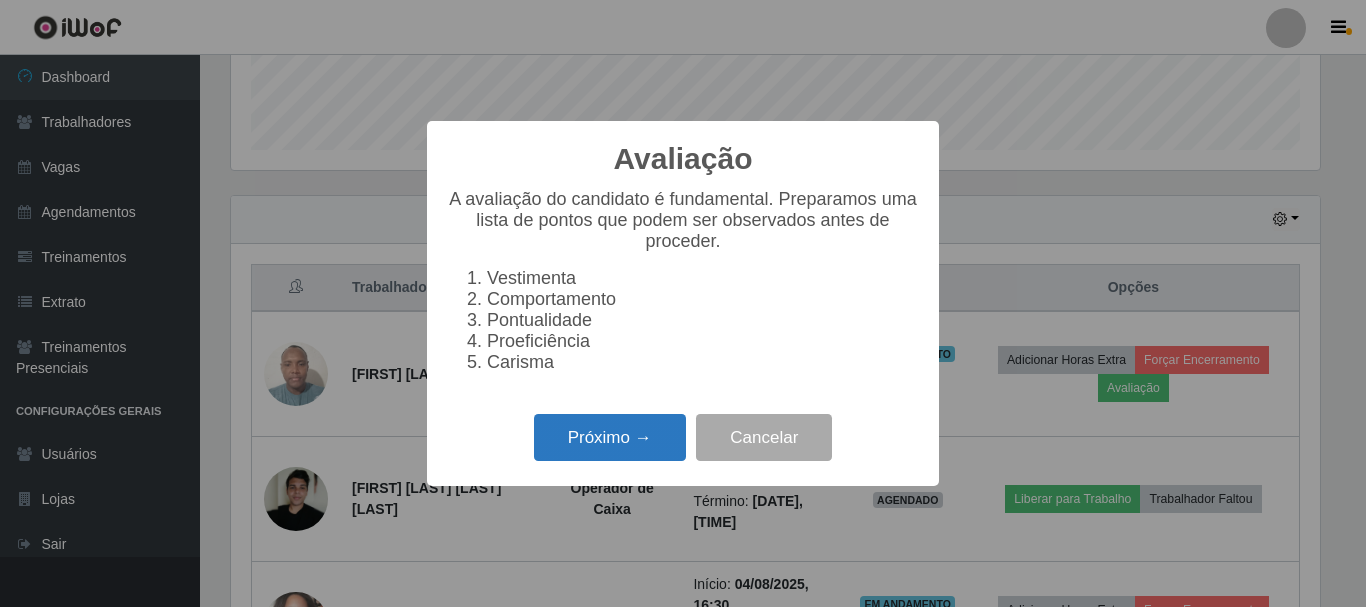 click on "Próximo →" at bounding box center [610, 437] 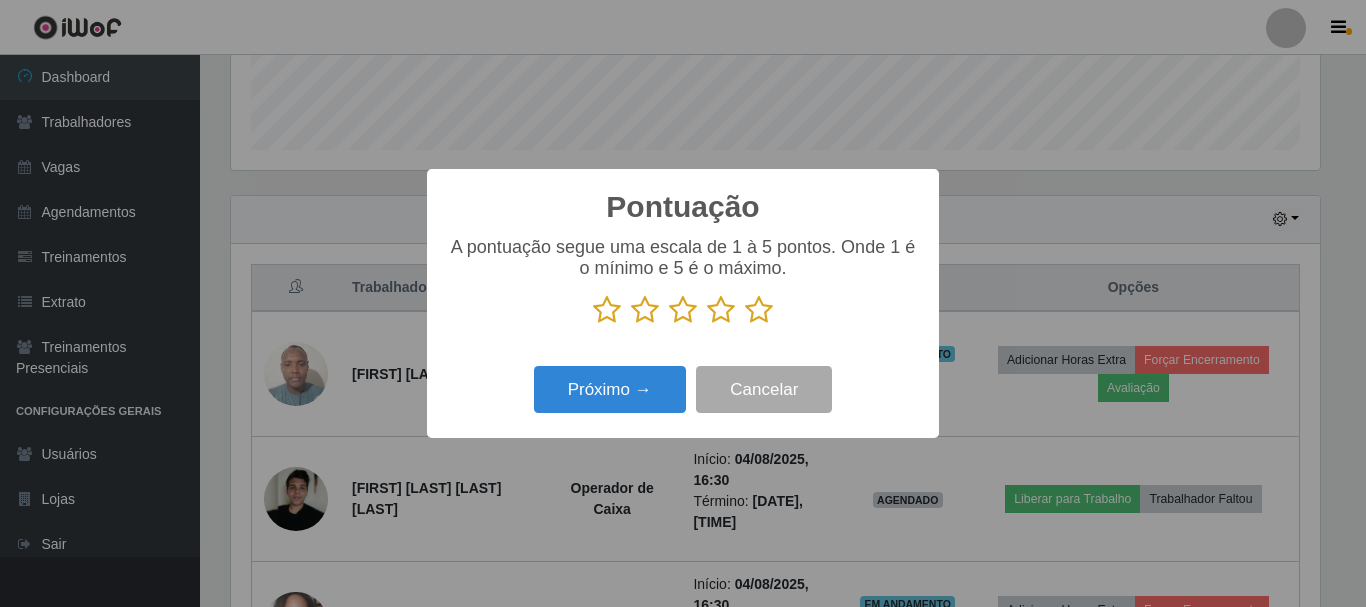 scroll, scrollTop: 999585, scrollLeft: 998911, axis: both 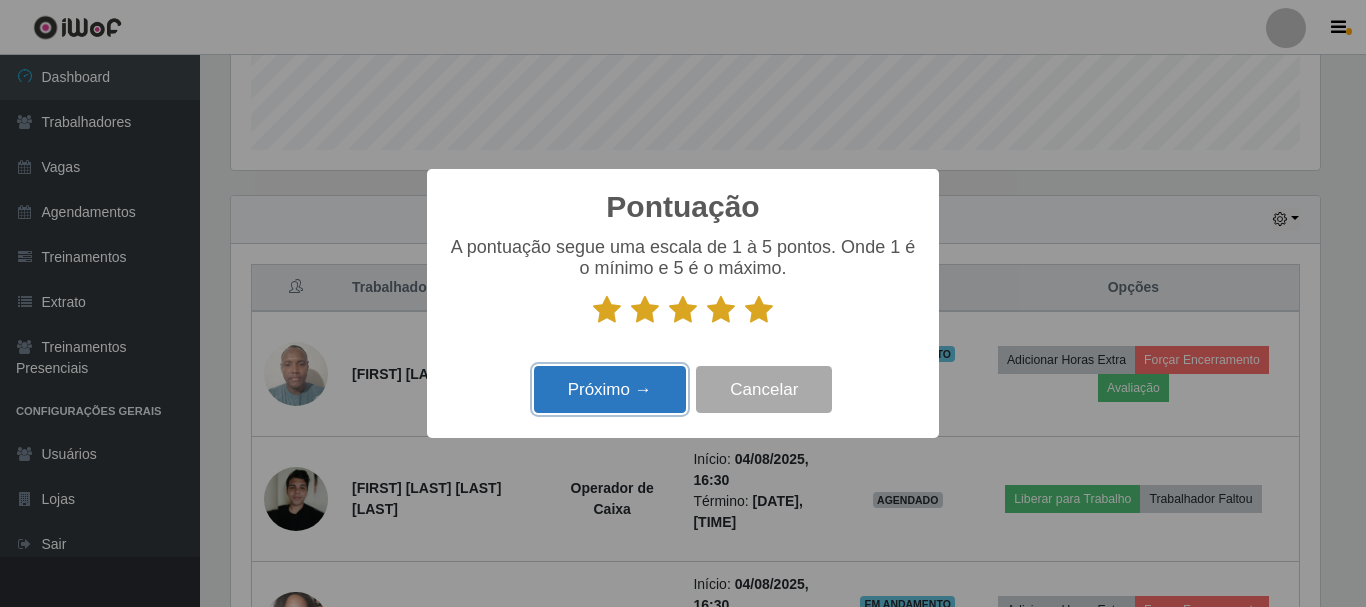 click on "Próximo →" at bounding box center (610, 389) 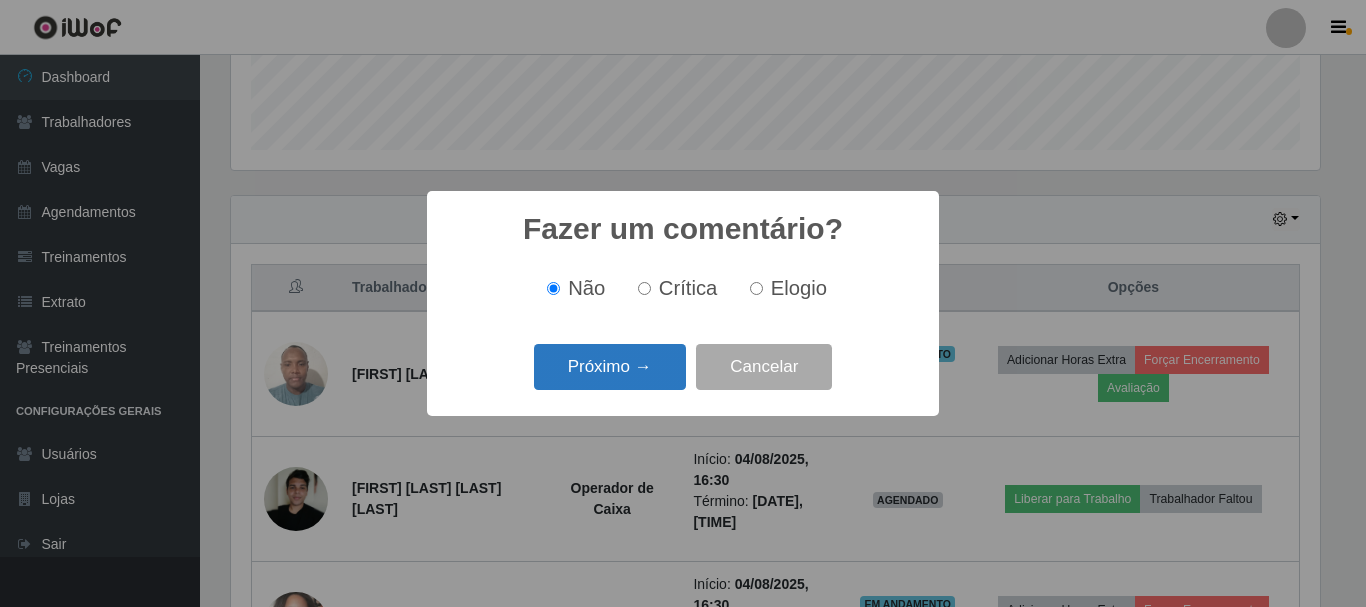click on "Próximo →" at bounding box center [610, 367] 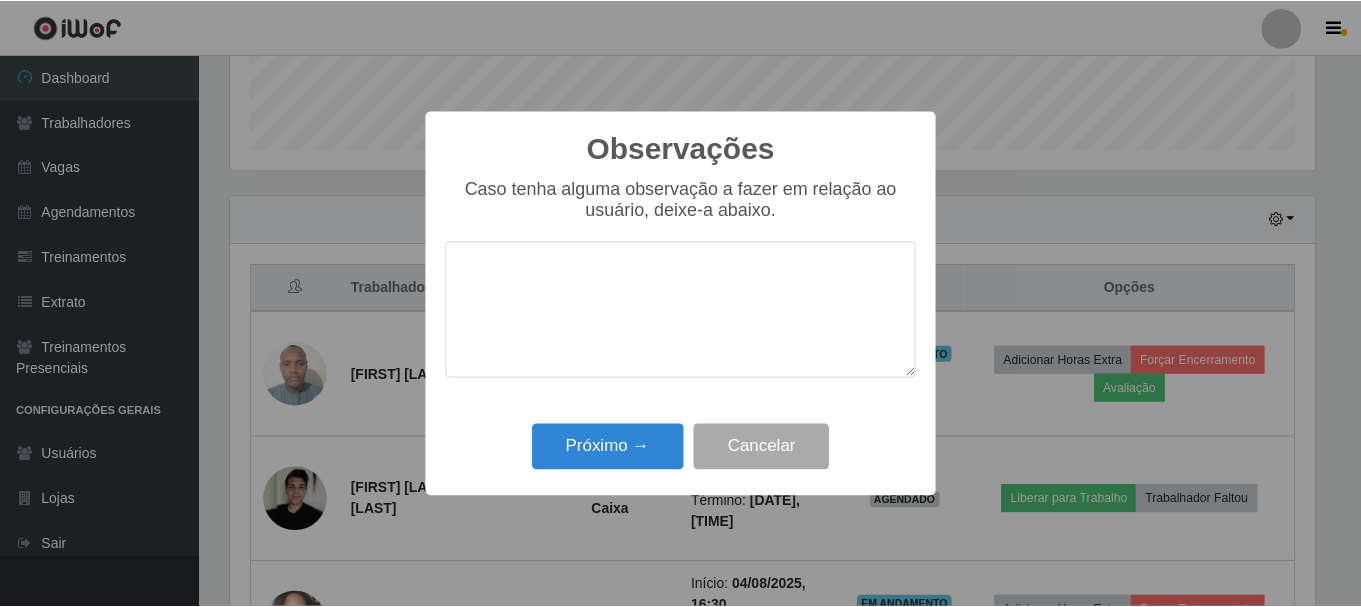 scroll, scrollTop: 999585, scrollLeft: 998911, axis: both 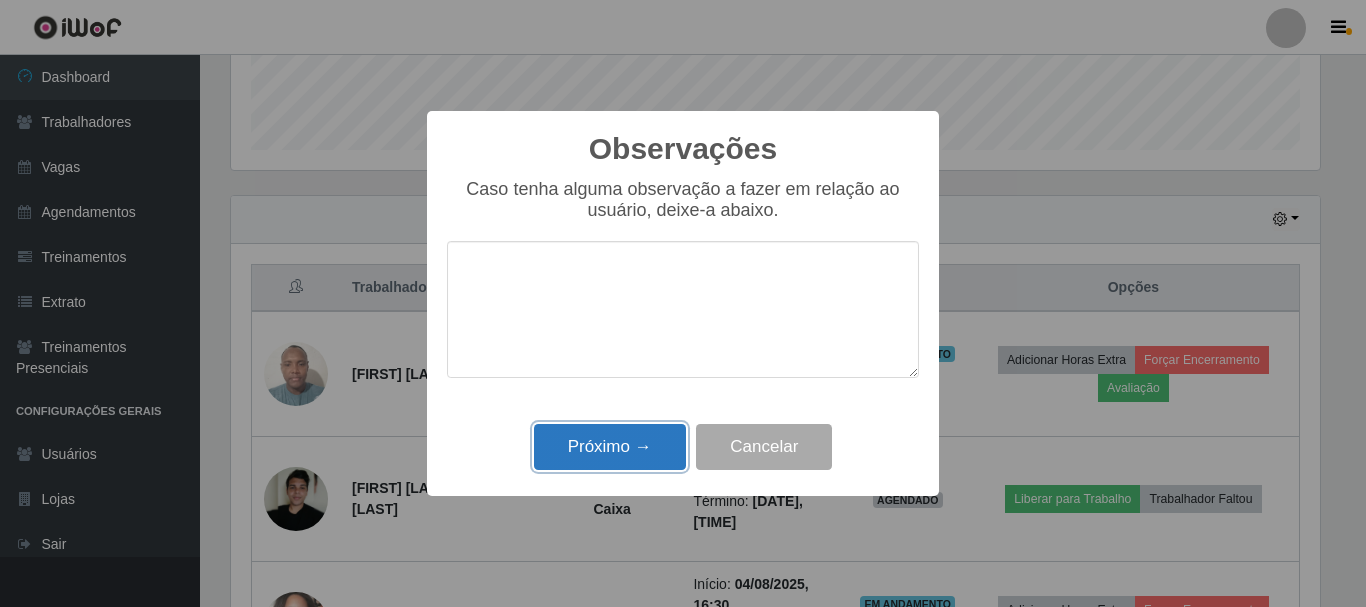 click on "Próximo →" at bounding box center [610, 447] 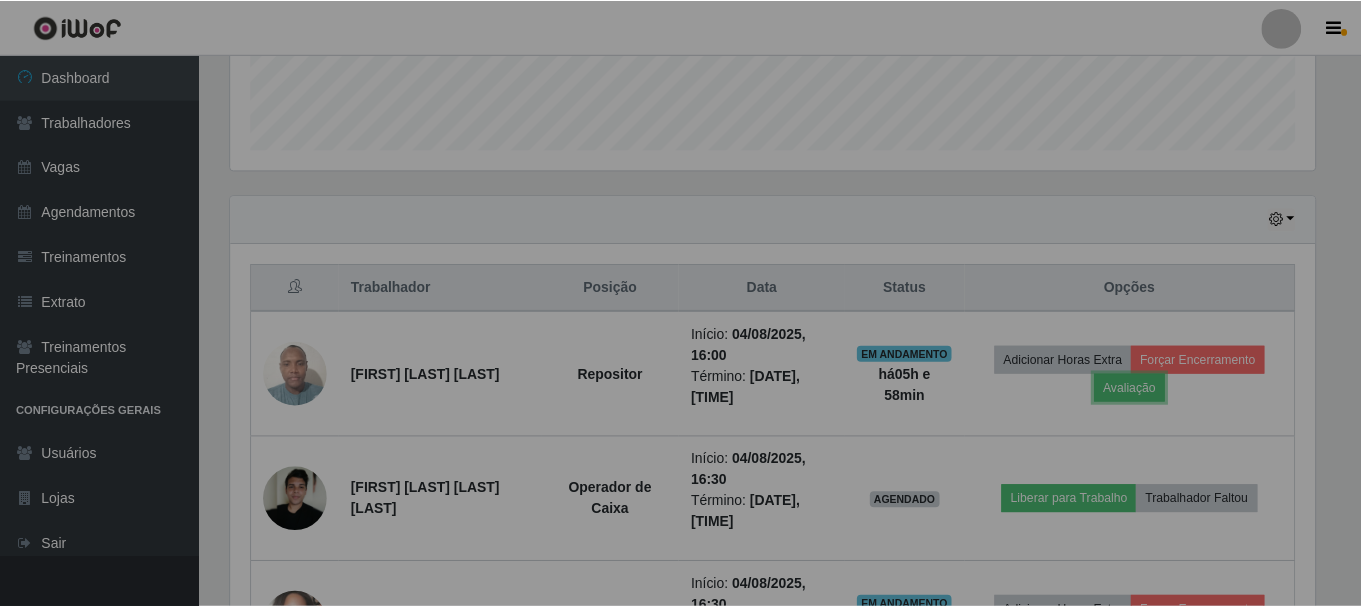 scroll, scrollTop: 999585, scrollLeft: 998901, axis: both 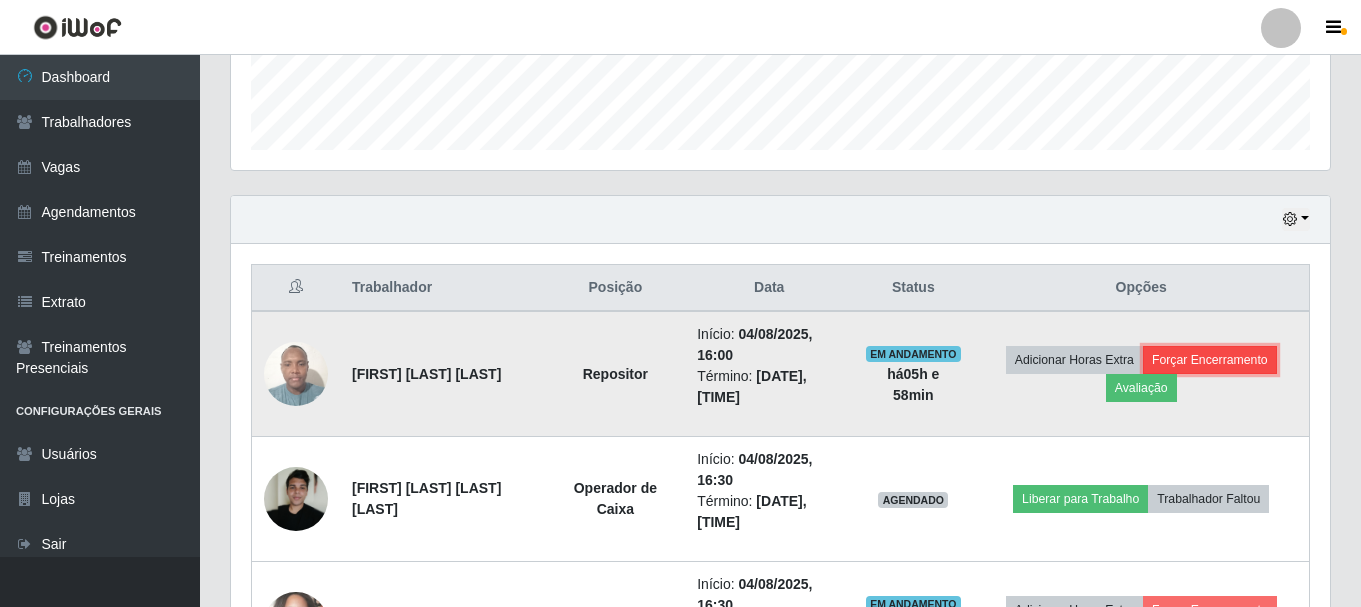 click on "Forçar Encerramento" at bounding box center (1210, 360) 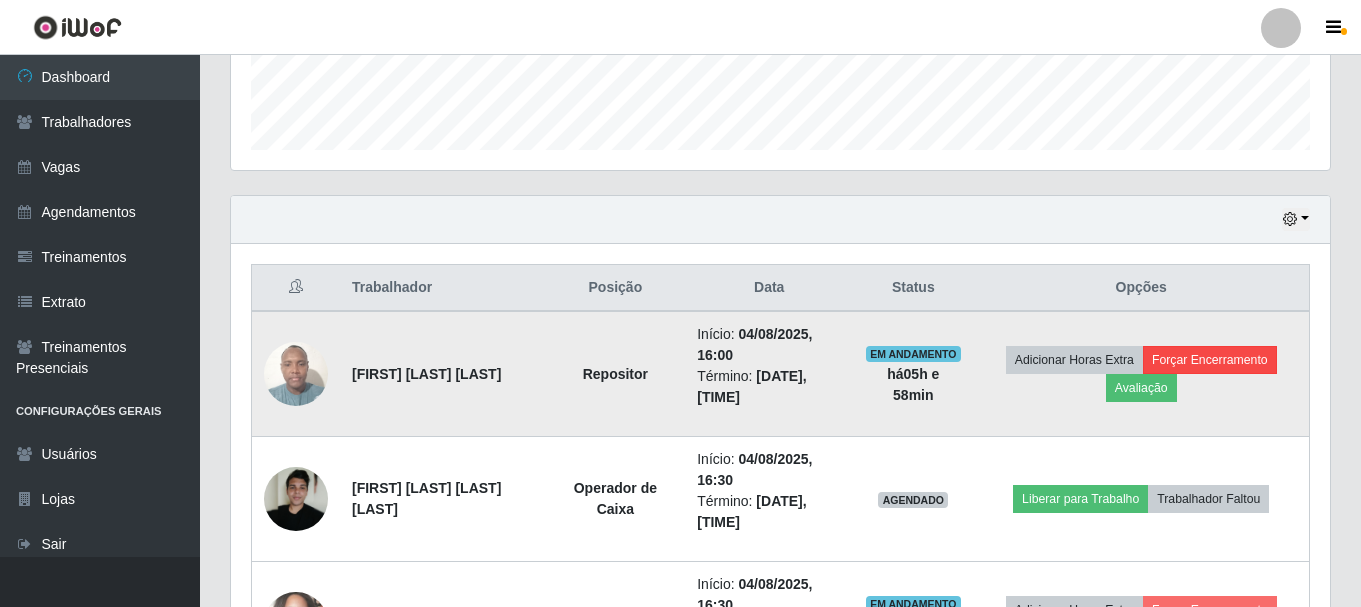 scroll, scrollTop: 999585, scrollLeft: 998911, axis: both 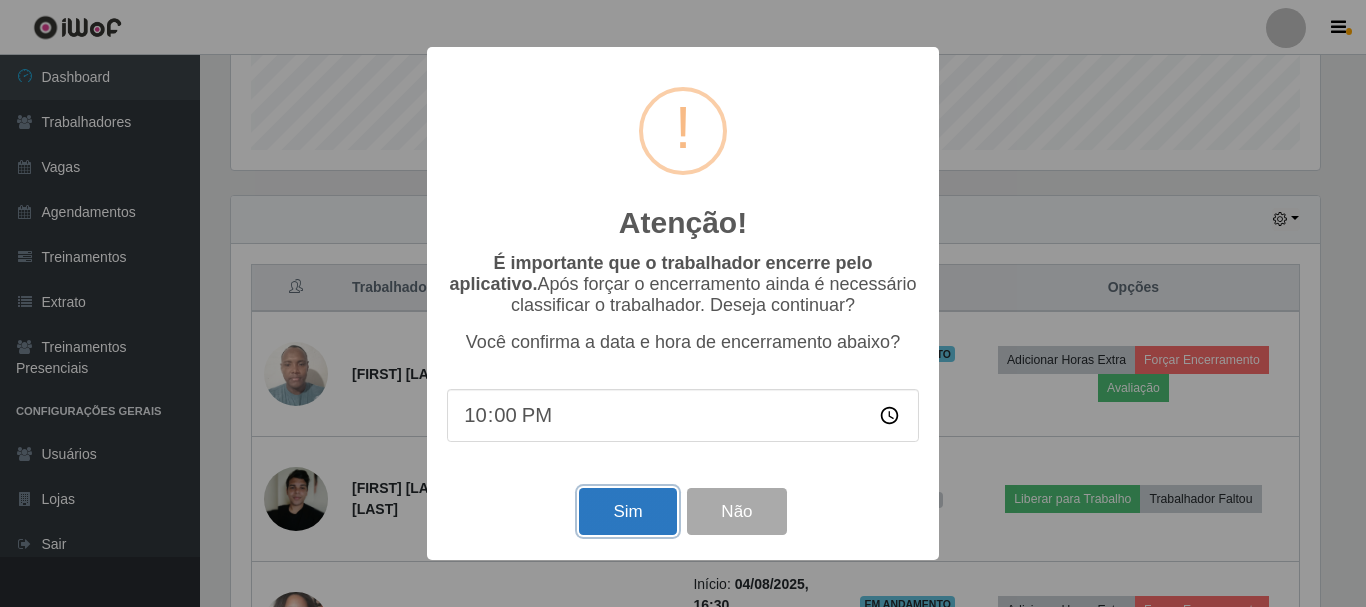 click on "Sim" at bounding box center [627, 511] 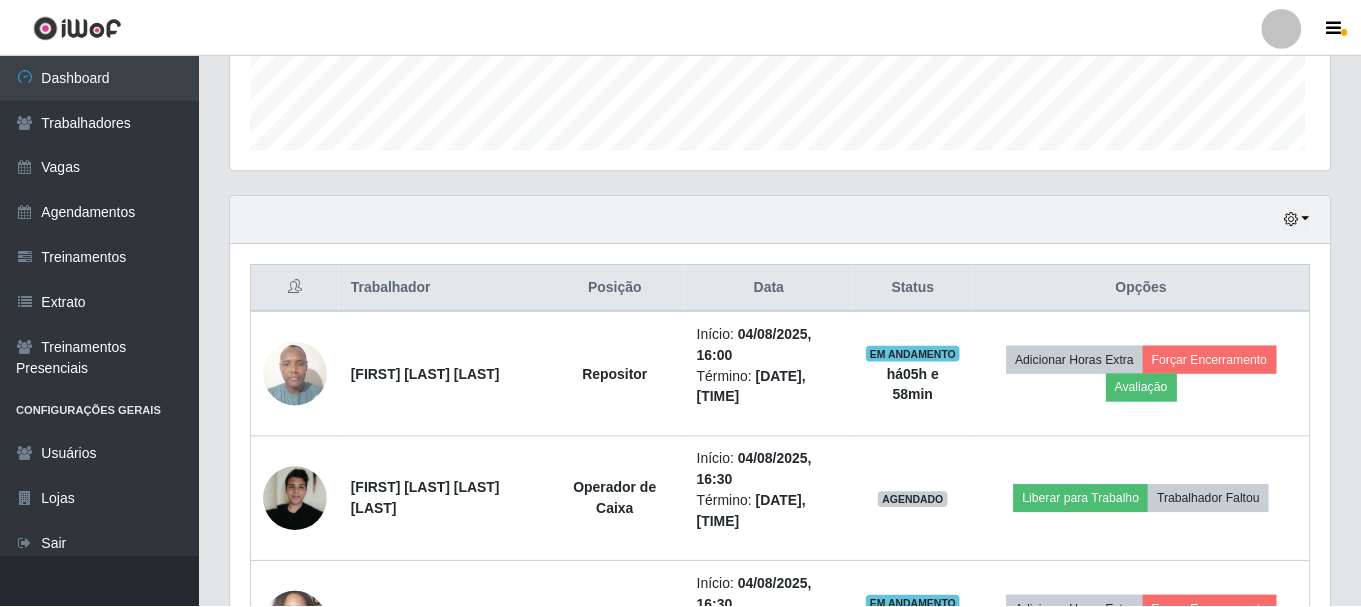 scroll, scrollTop: 999585, scrollLeft: 998901, axis: both 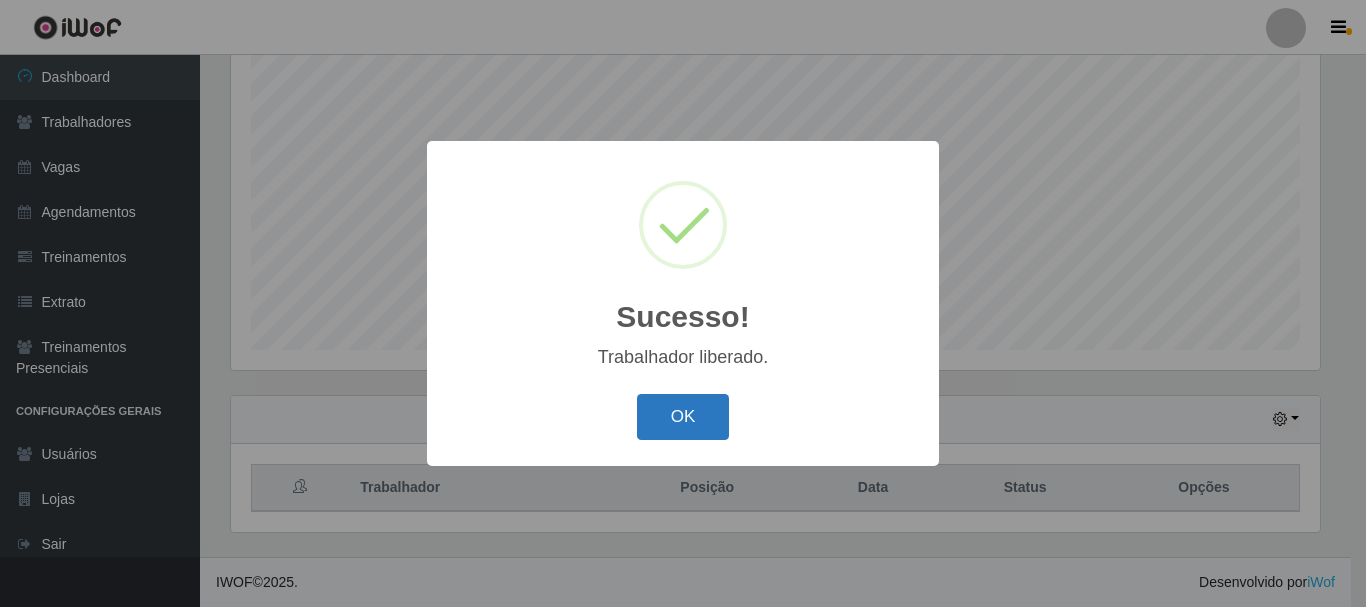 click on "OK" at bounding box center (683, 417) 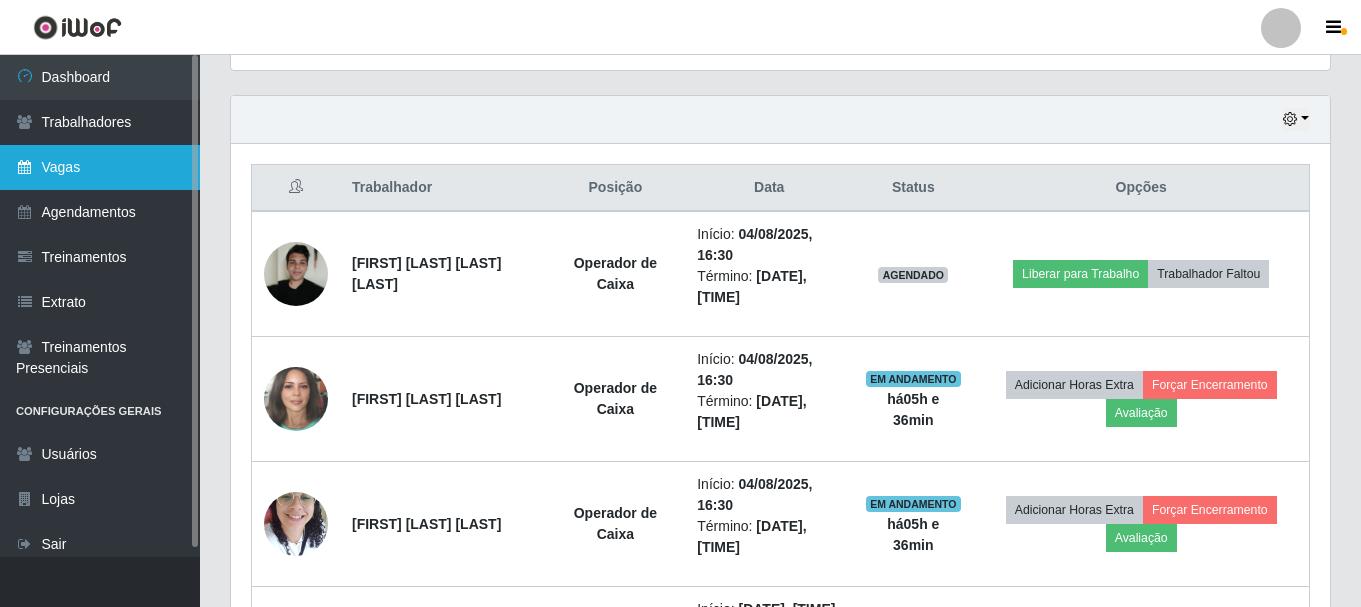 click on "Vagas" at bounding box center [100, 167] 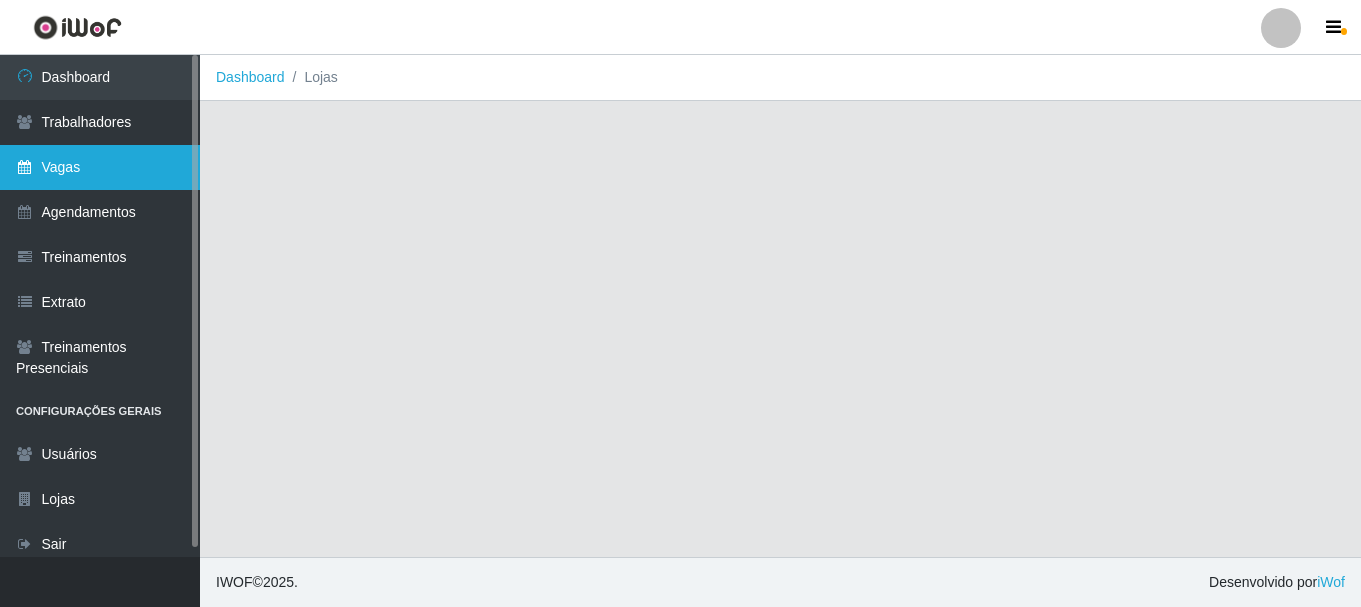 scroll, scrollTop: 0, scrollLeft: 0, axis: both 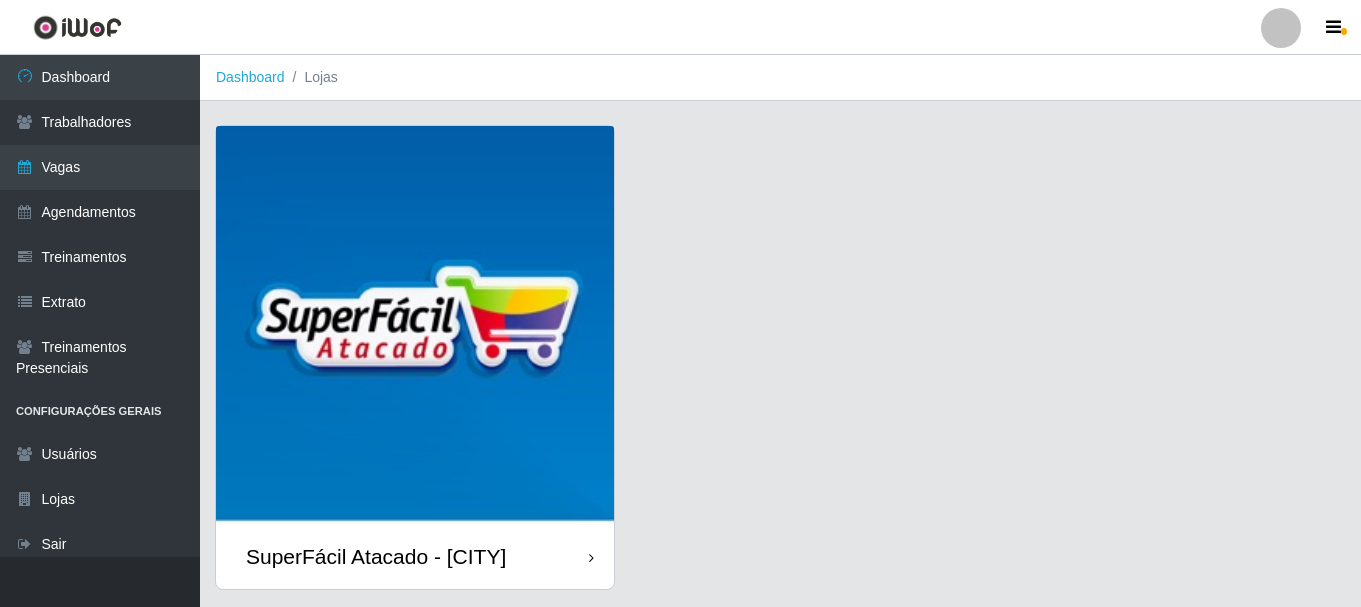 click at bounding box center (415, 325) 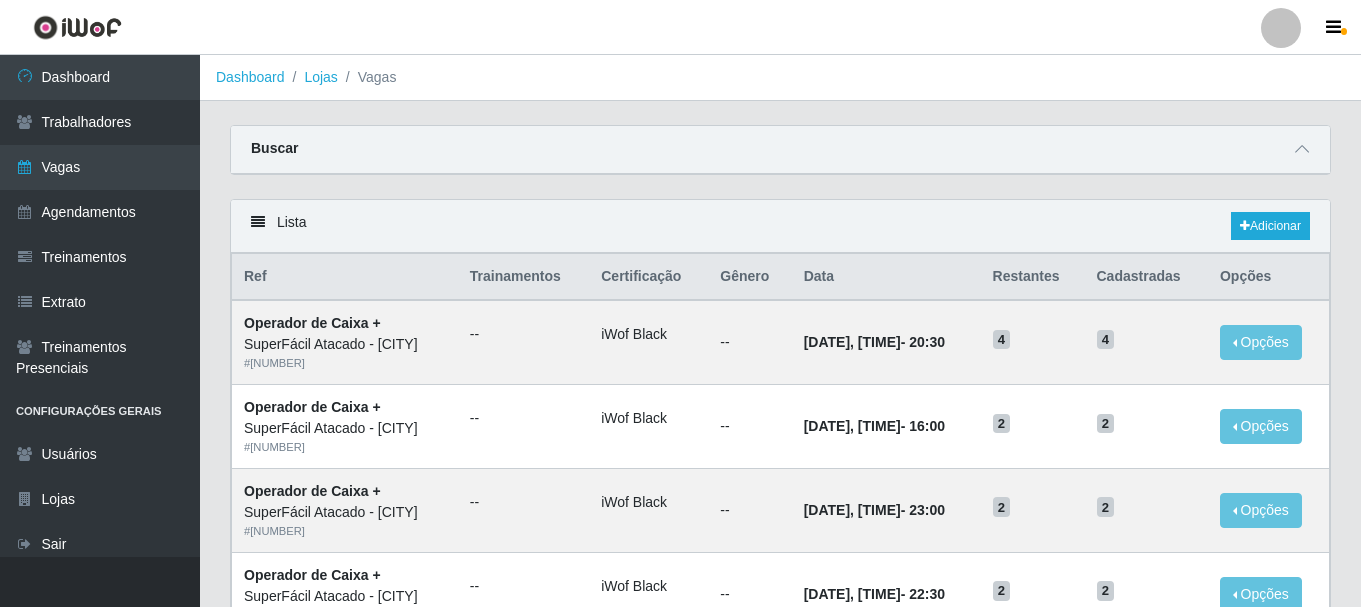 drag, startPoint x: 918, startPoint y: 151, endPoint x: 1156, endPoint y: 227, distance: 249.83995 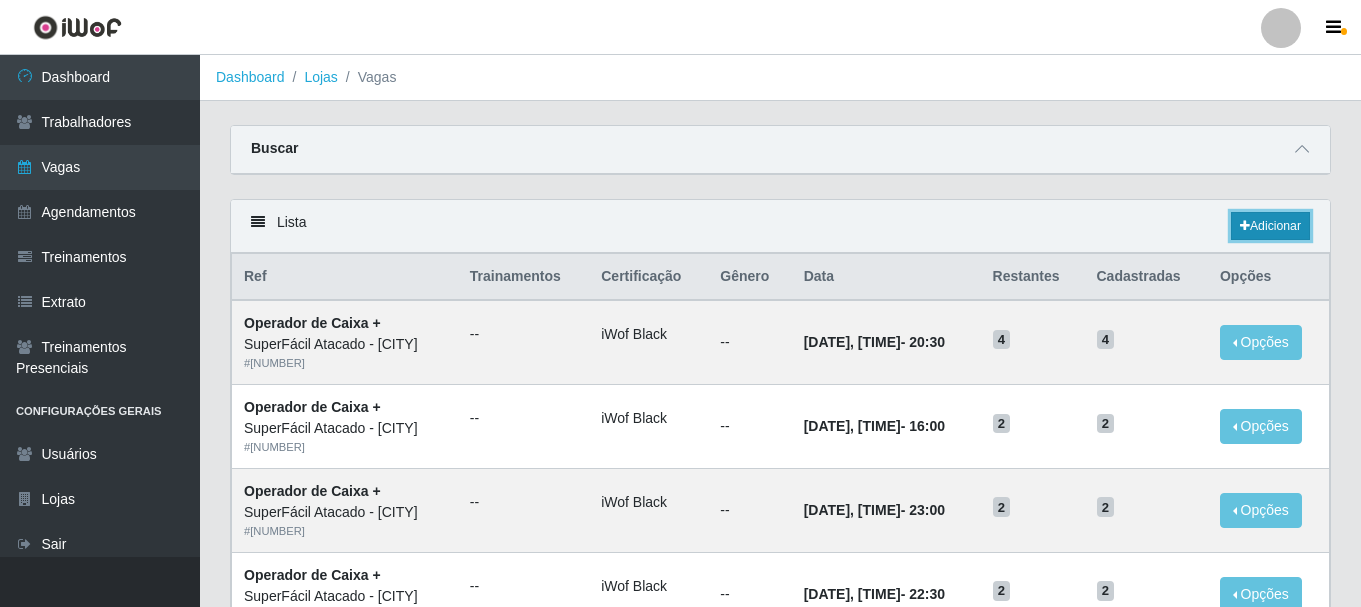 click on "Adicionar" at bounding box center [1270, 226] 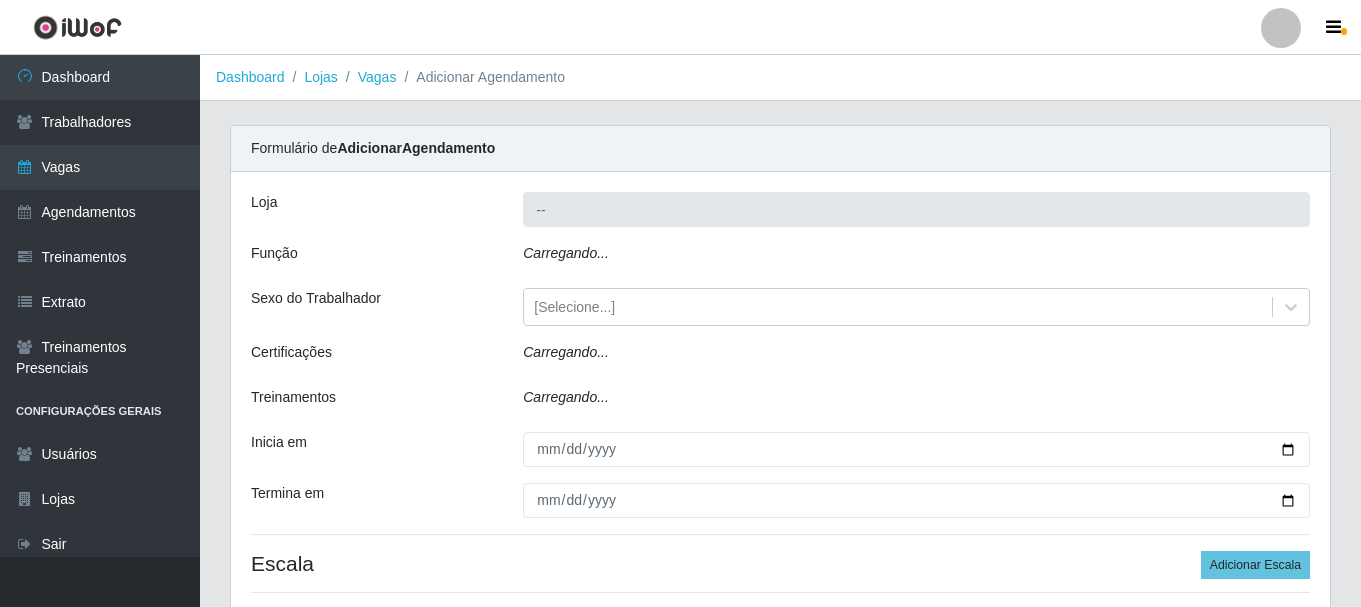 type on "SuperFácil Atacado - [CITY]" 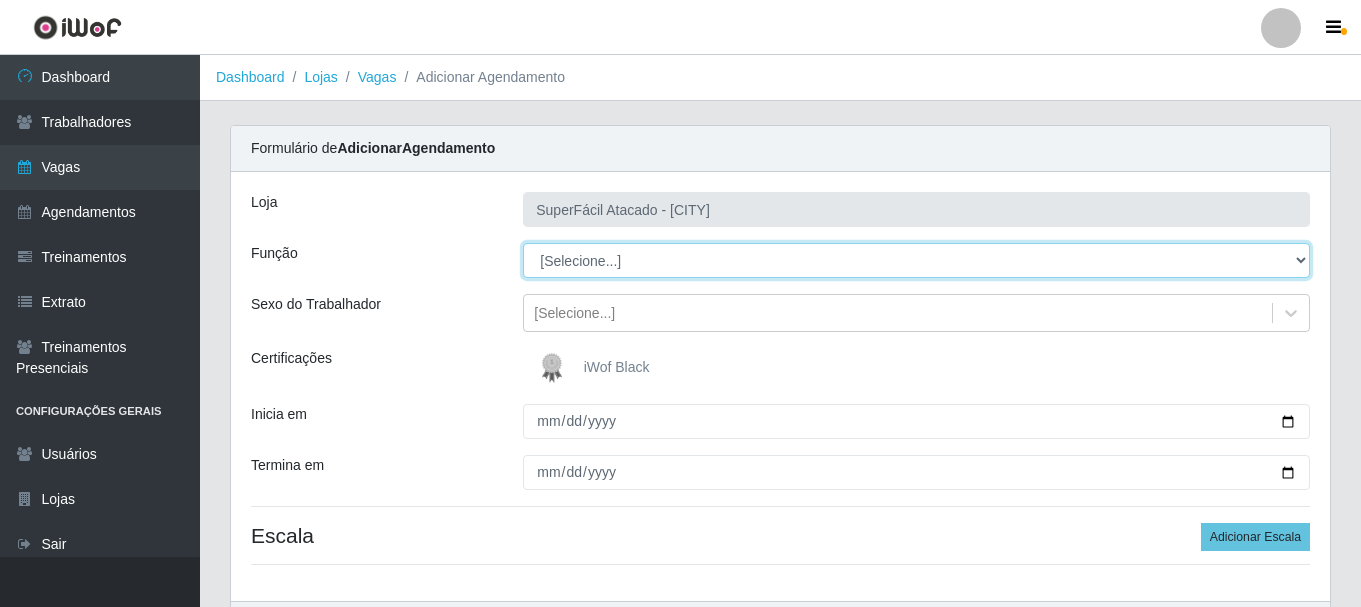 click on "[Selecione...] Embalador Embalador + Embalador ++ Operador de Caixa Operador de Caixa + Operador de Caixa ++ Repositor Repositor + Repositor ++ Repositor de Frios Repositor de Frios + Repositor de Frios ++ Repositor de Hortifruti Repositor de Hortifruti + Repositor de Hortifruti ++" at bounding box center [916, 260] 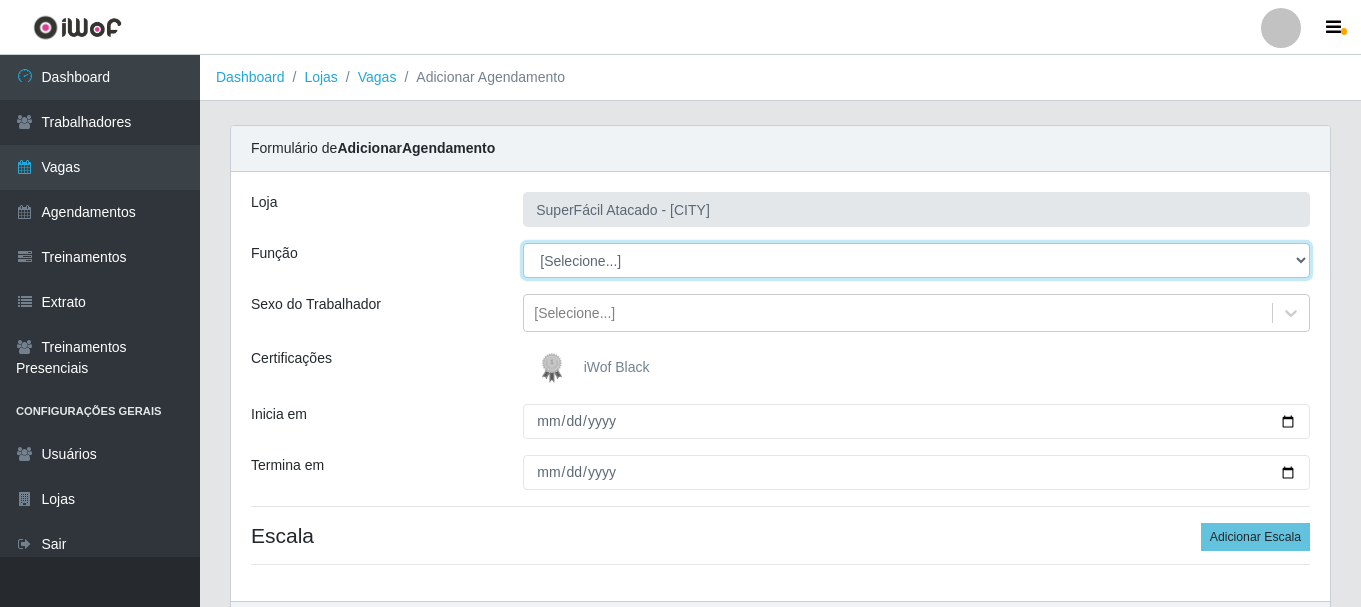 select on "[NUMBER]" 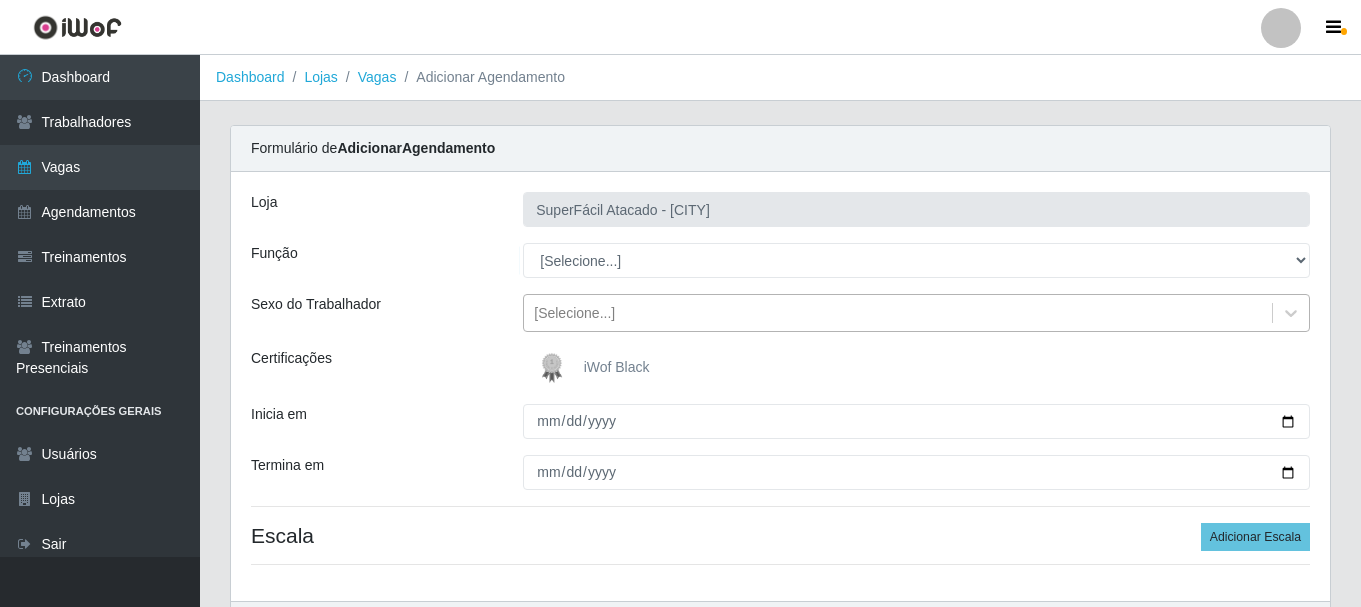 click on "[Selecione...]" at bounding box center [574, 313] 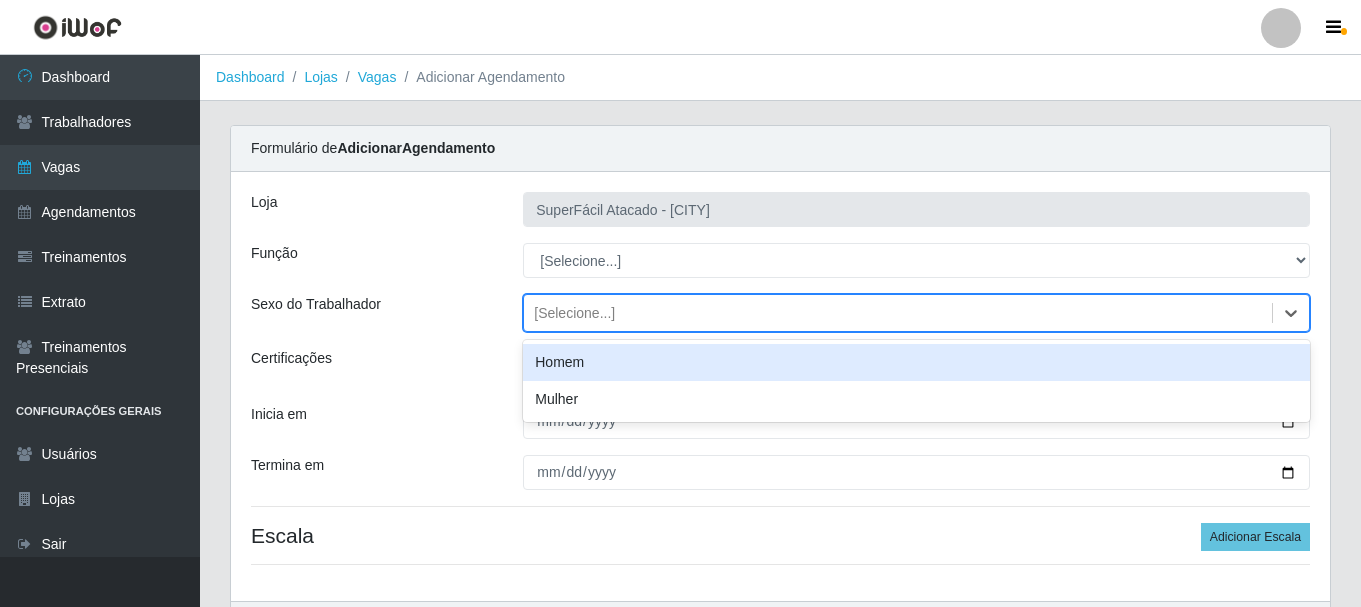 click on "Homem" at bounding box center [916, 362] 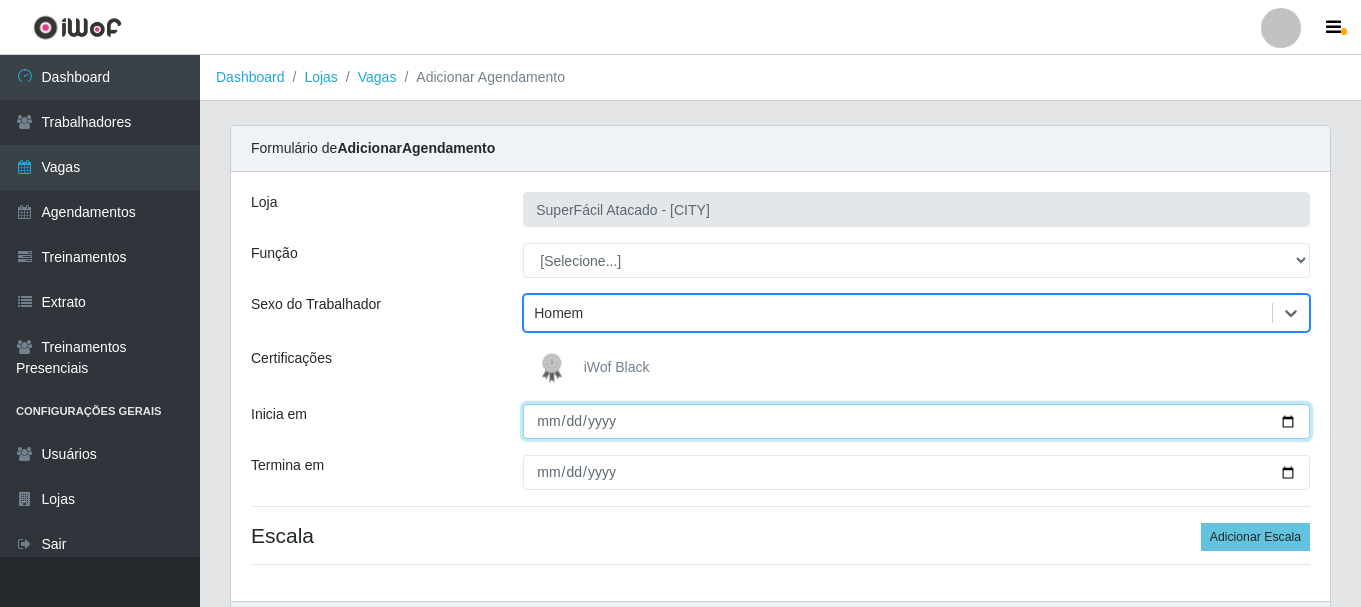 drag, startPoint x: 1291, startPoint y: 423, endPoint x: 1280, endPoint y: 423, distance: 11 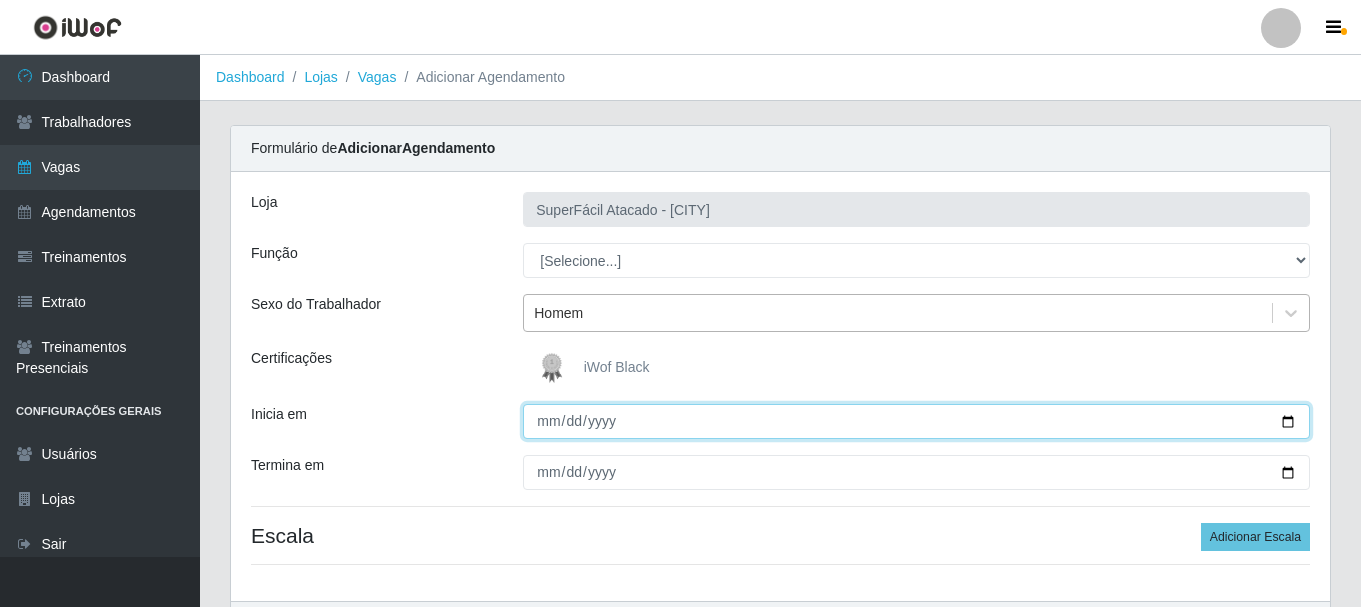 type on "[DATE]" 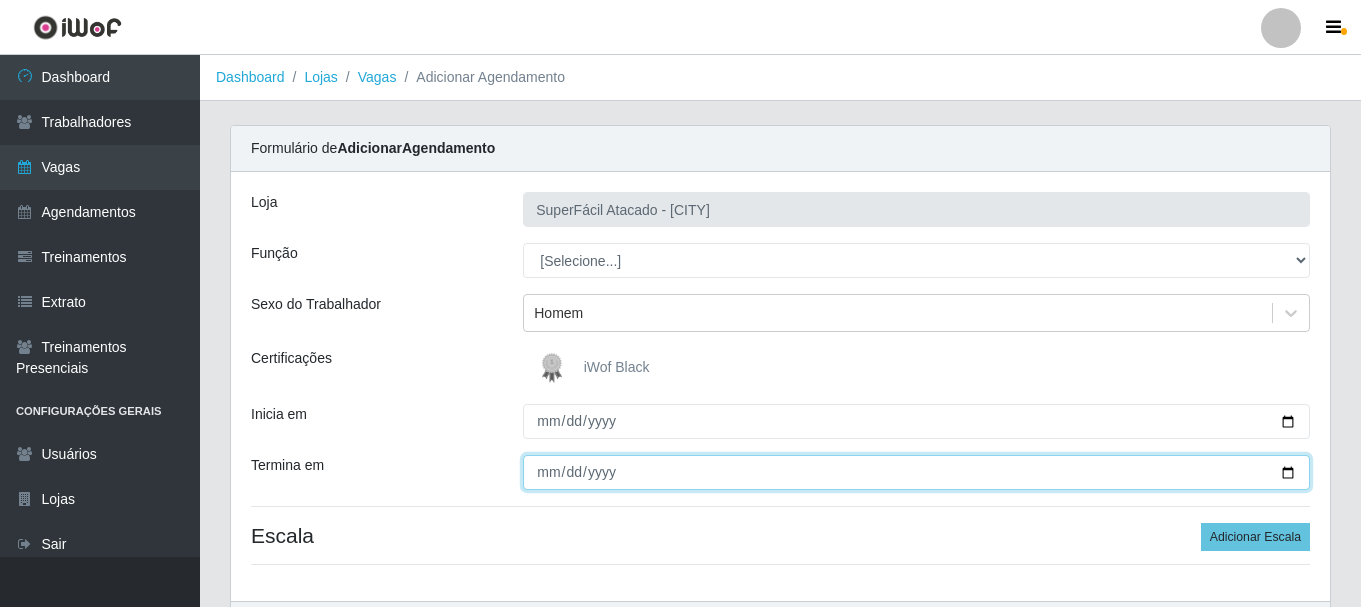click on "Termina em" at bounding box center (916, 472) 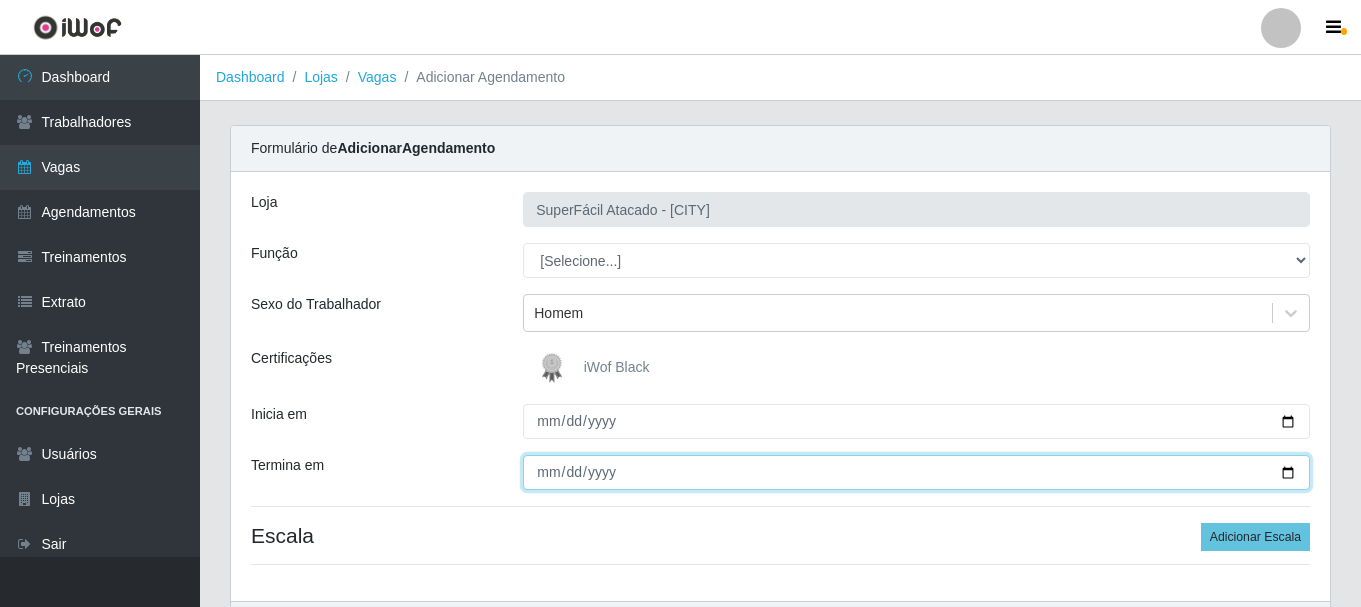 type on "[DATE]" 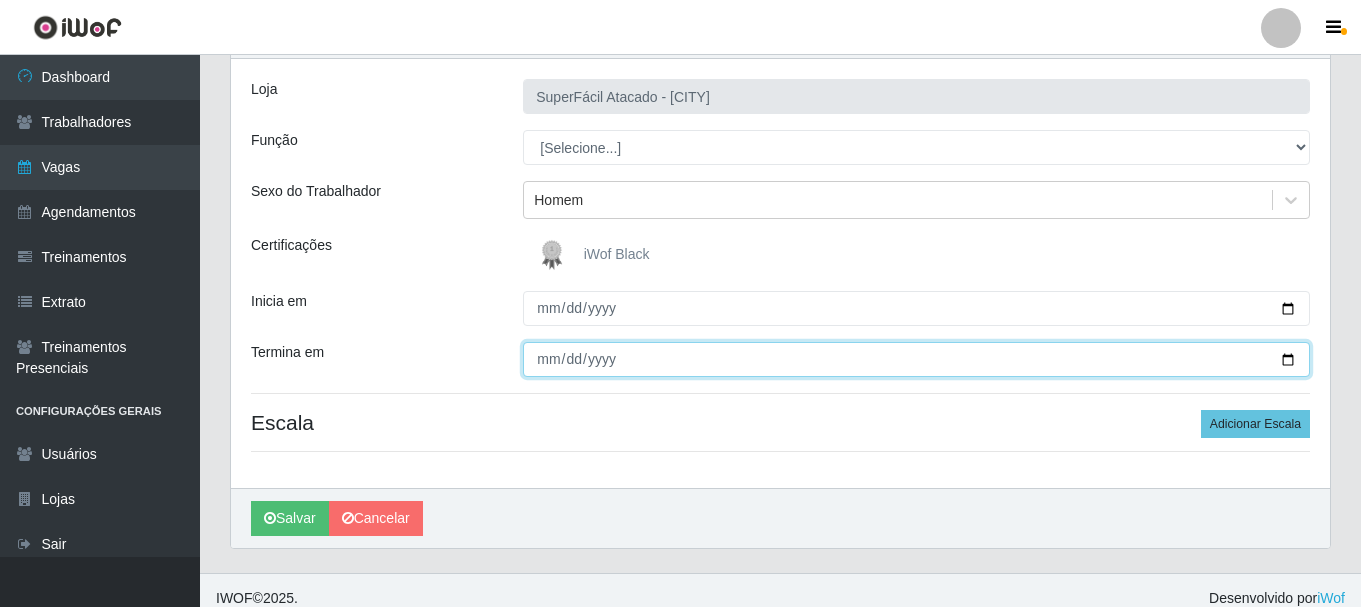 scroll, scrollTop: 129, scrollLeft: 0, axis: vertical 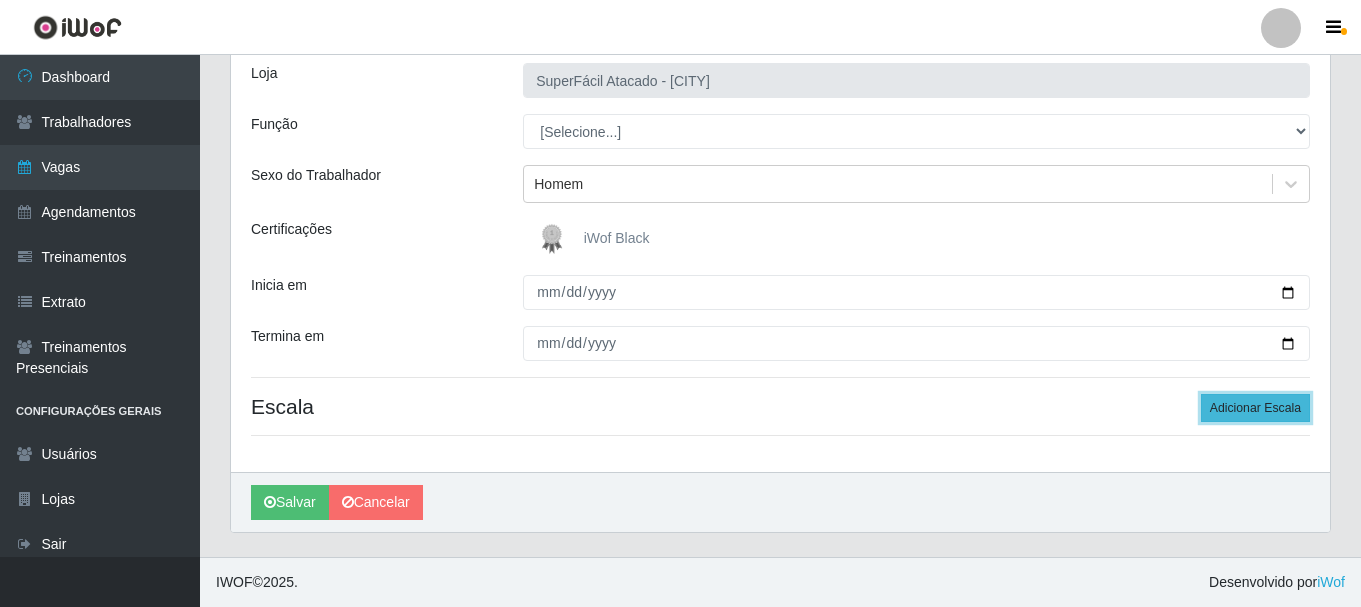 click on "Adicionar Escala" at bounding box center [1255, 408] 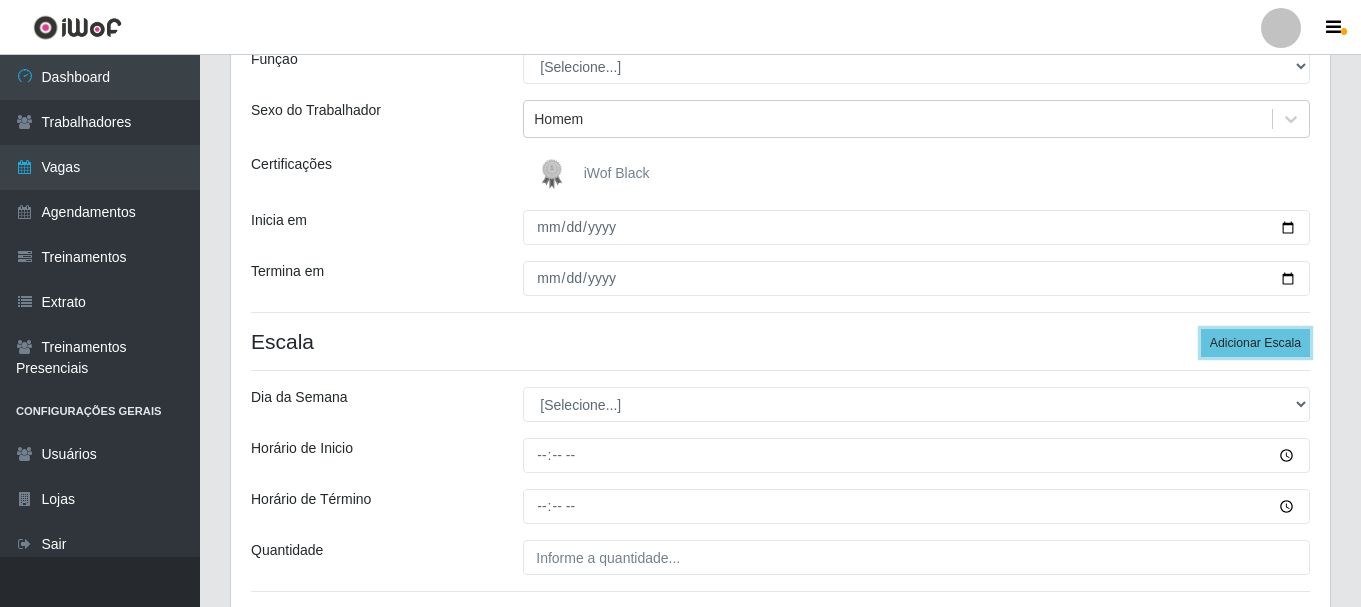 scroll, scrollTop: 229, scrollLeft: 0, axis: vertical 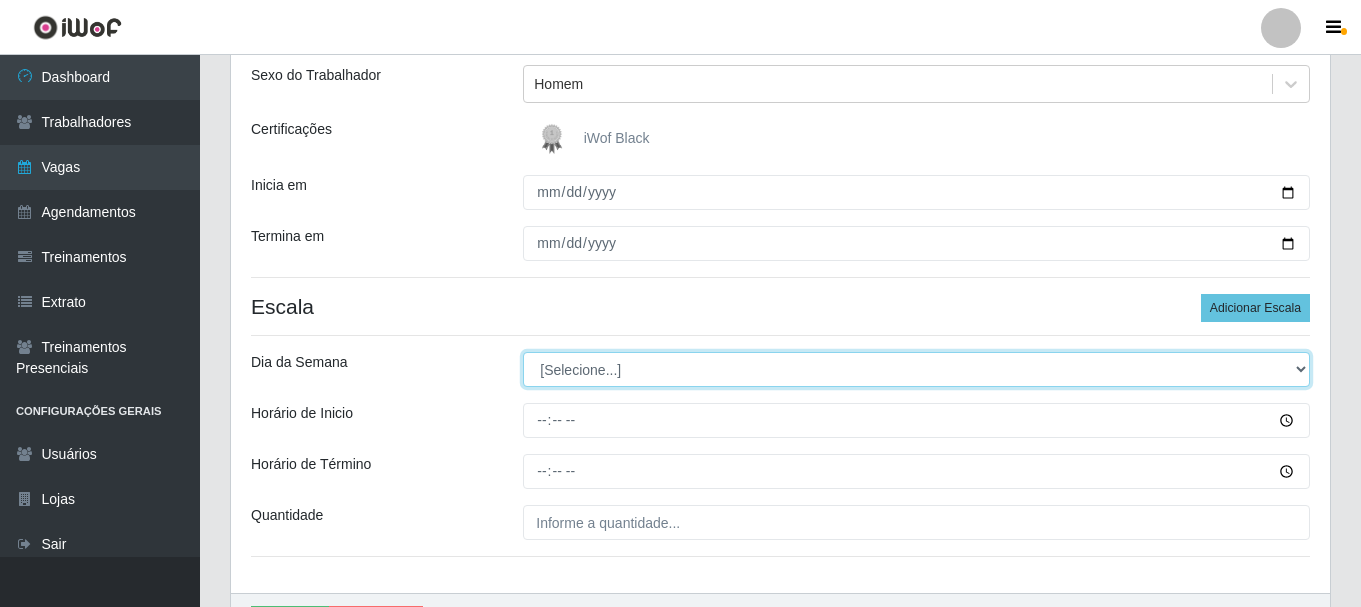 click on "[Selecione...] Segunda Terça Quarta Quinta Sexta Sábado Domingo" at bounding box center [916, 369] 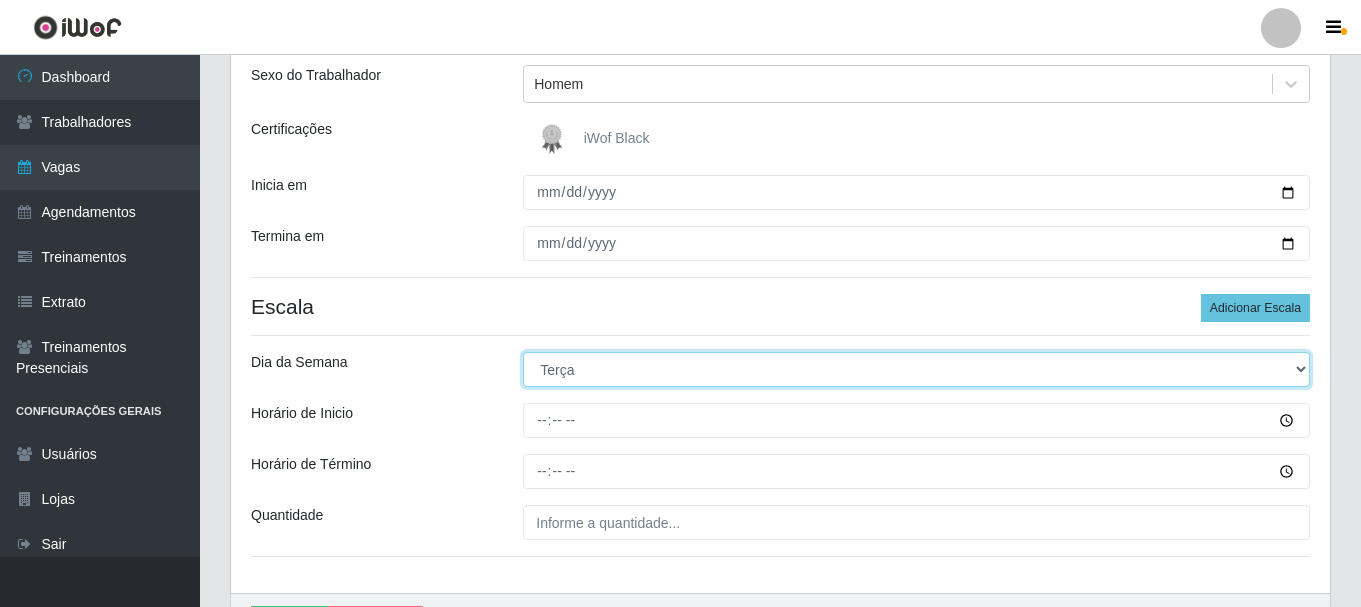 click on "[Selecione...] Segunda Terça Quarta Quinta Sexta Sábado Domingo" at bounding box center [916, 369] 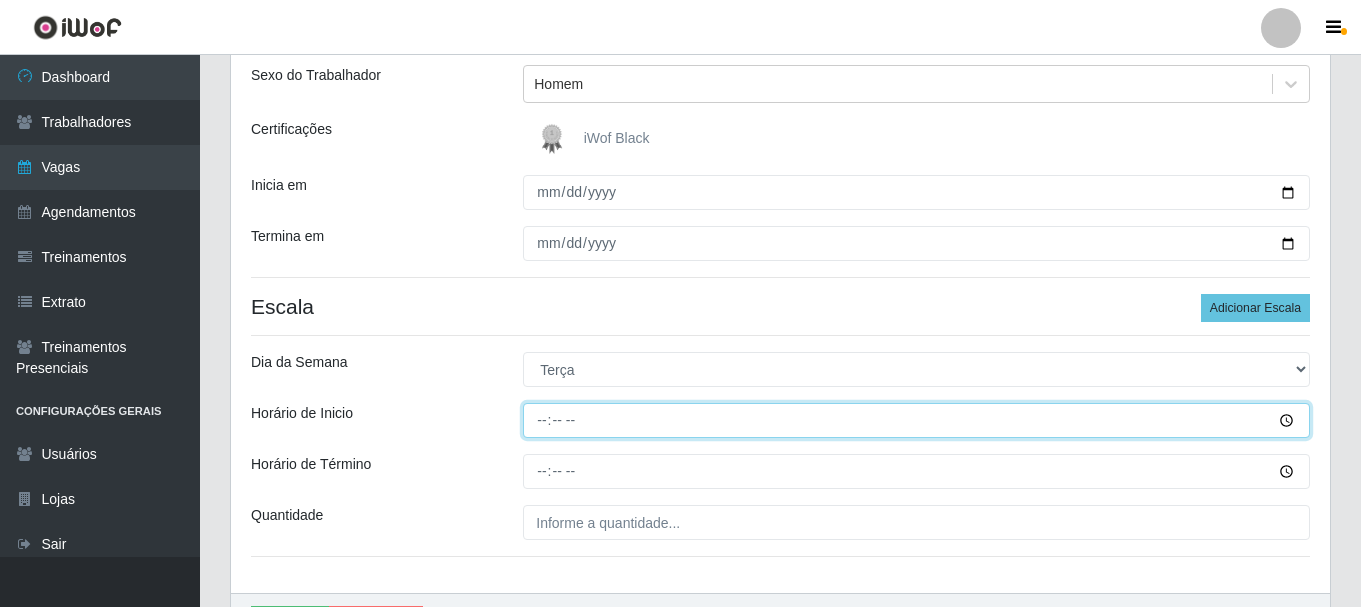 click on "Horário de Inicio" at bounding box center (916, 420) 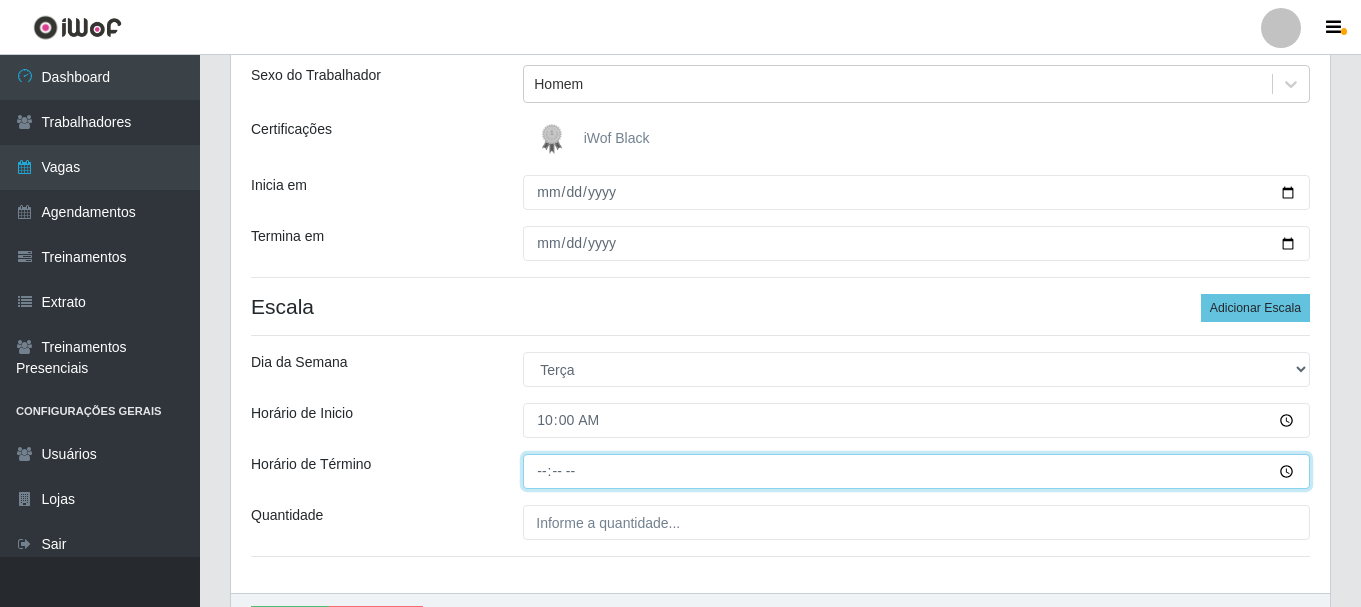 click on "Horário de Término" at bounding box center [916, 471] 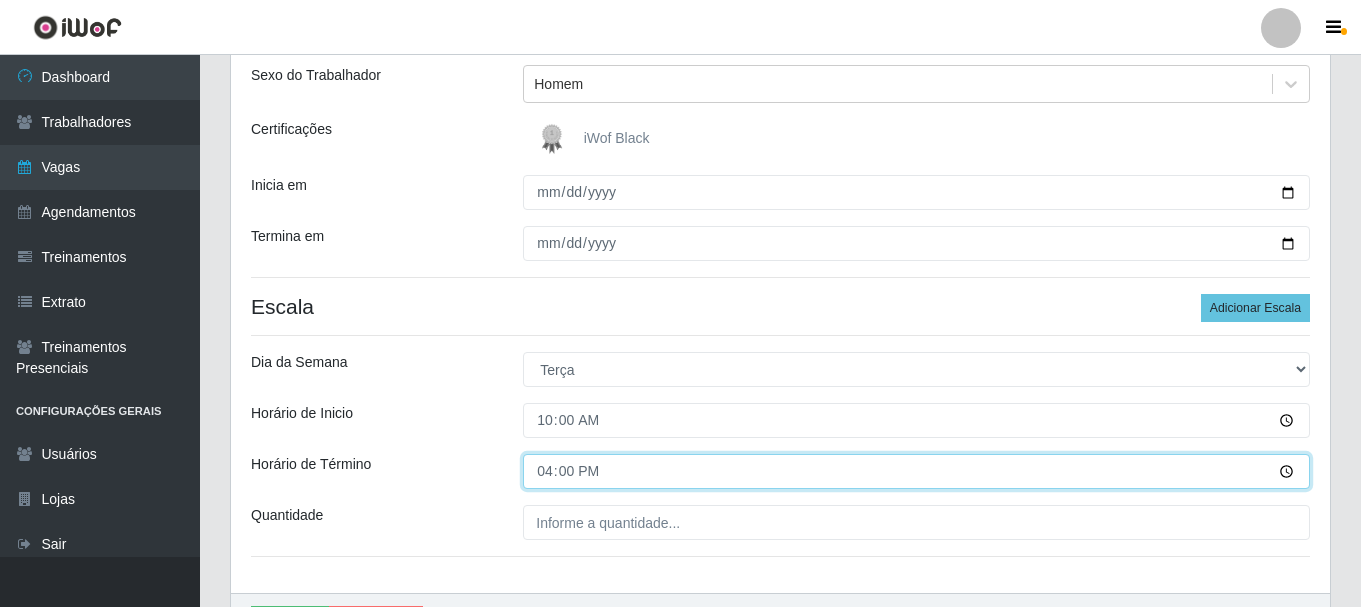 scroll, scrollTop: 329, scrollLeft: 0, axis: vertical 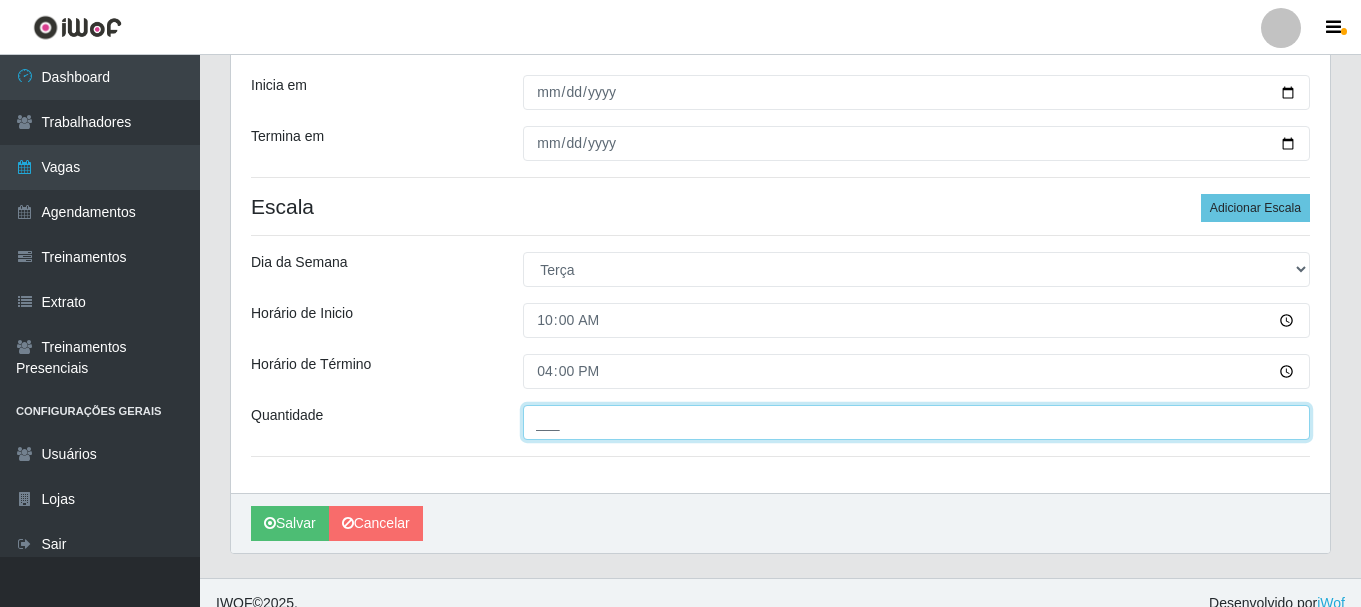 click on "___" at bounding box center [916, 422] 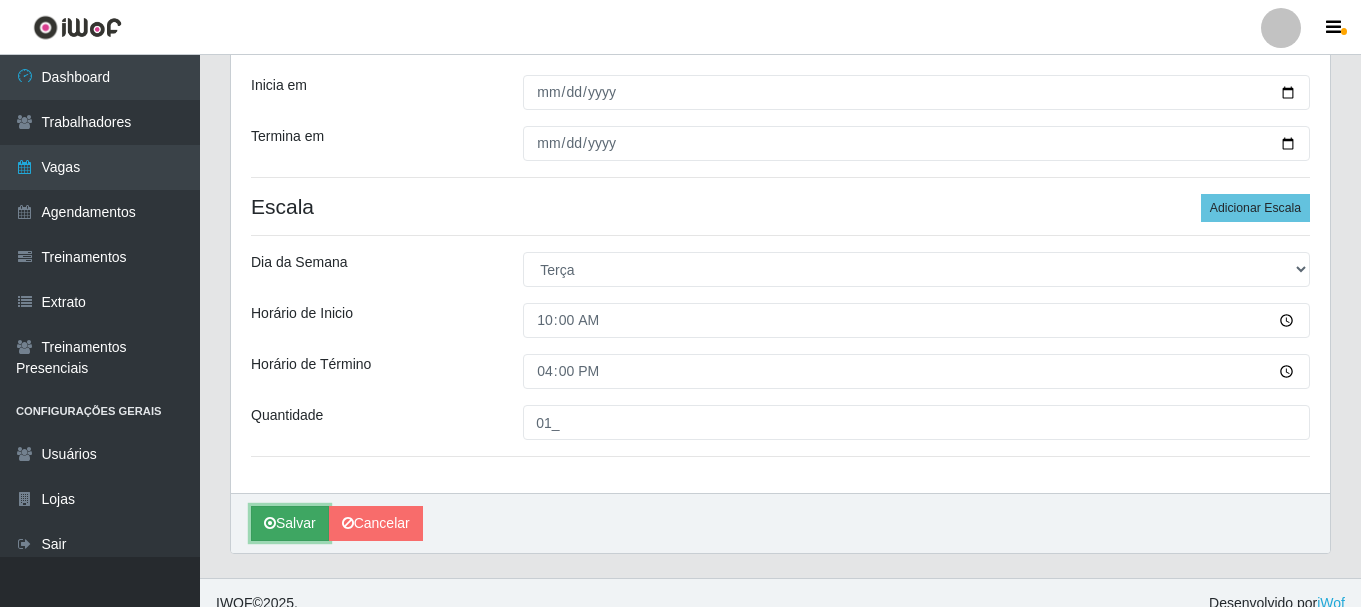 click on "Salvar" at bounding box center (290, 523) 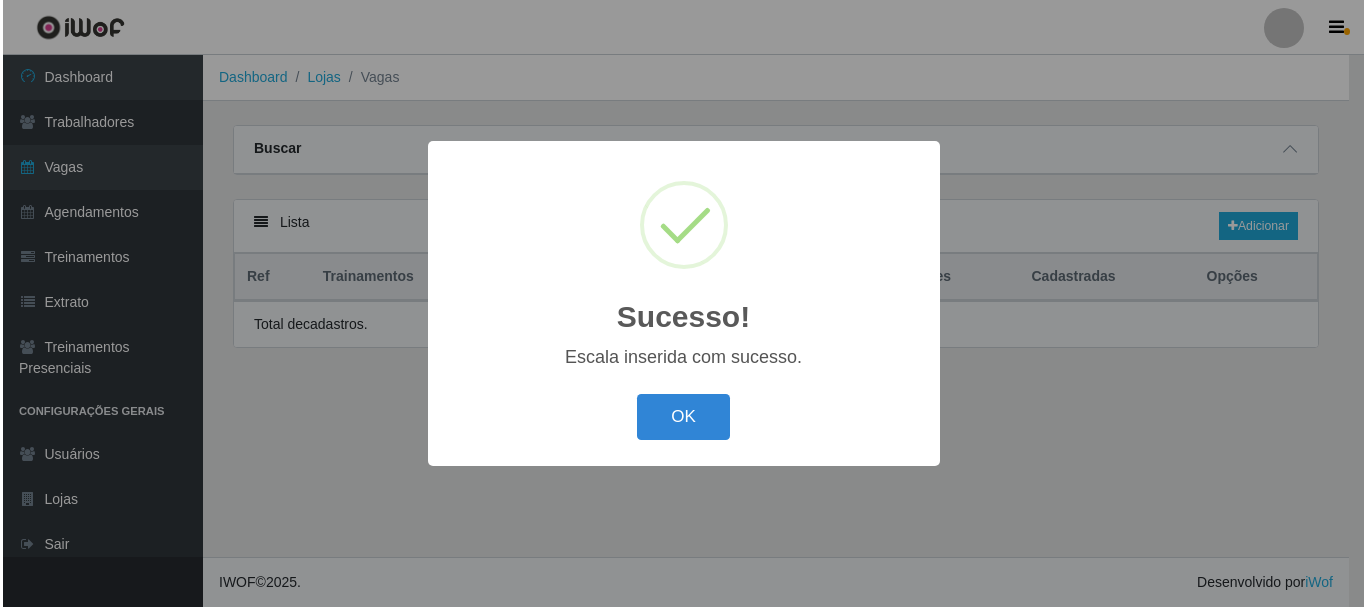 scroll, scrollTop: 0, scrollLeft: 0, axis: both 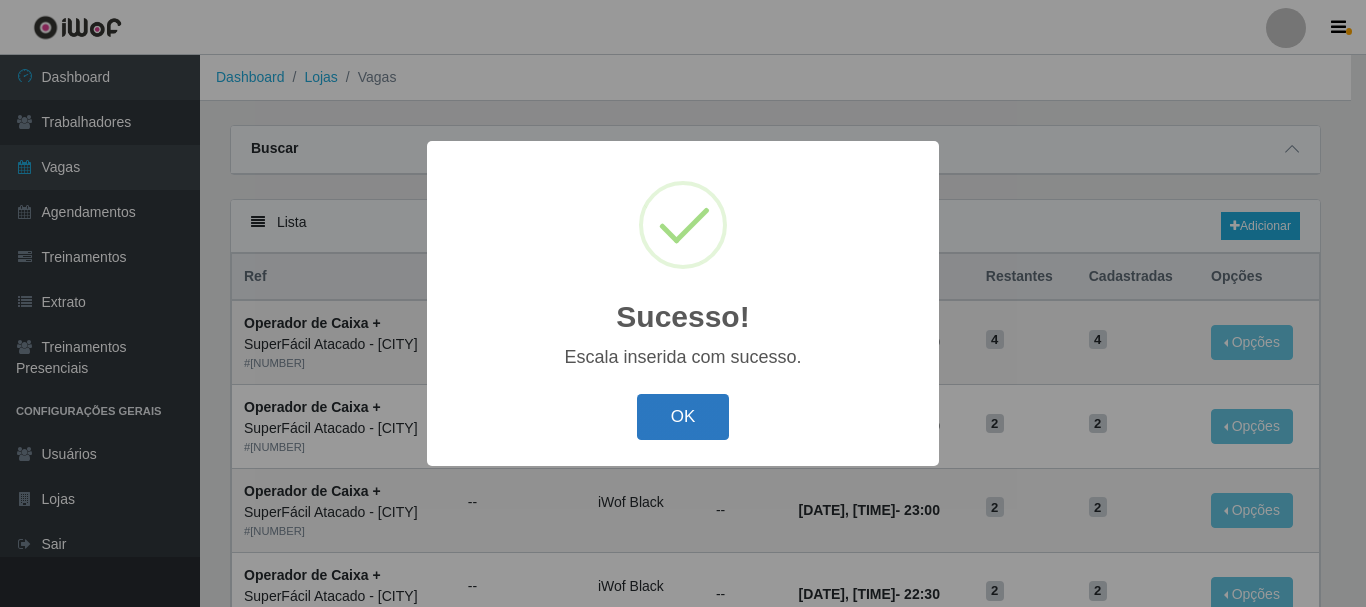 click on "OK" at bounding box center [683, 417] 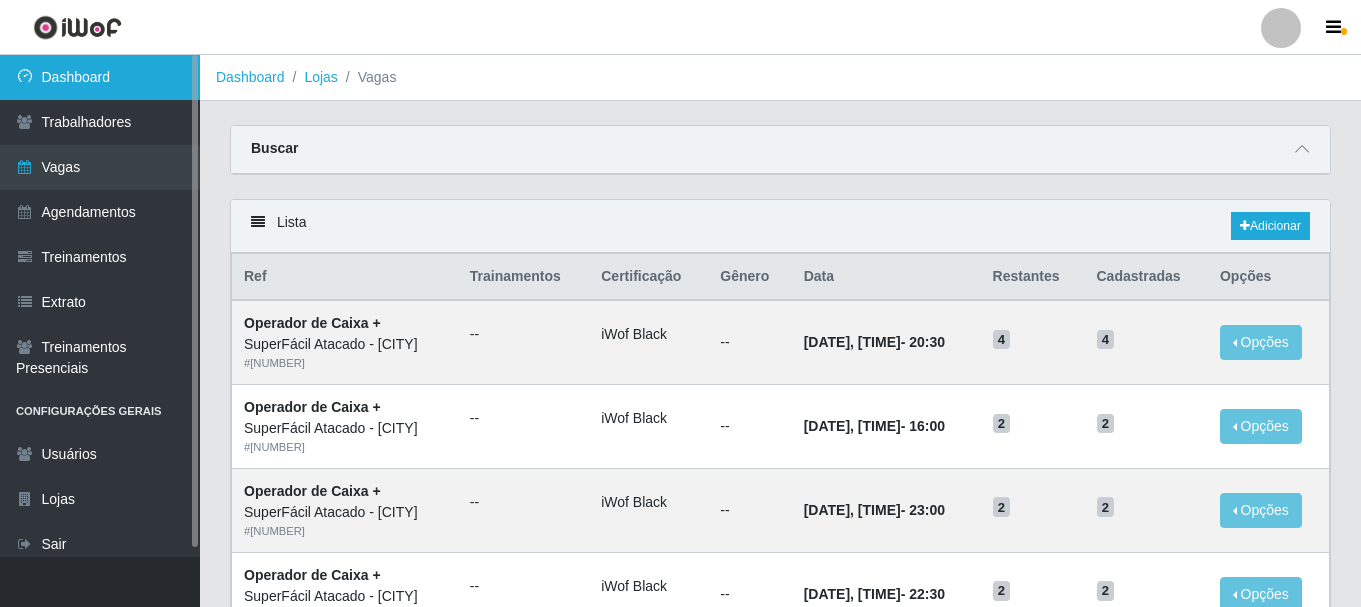 click on "Dashboard" at bounding box center [100, 77] 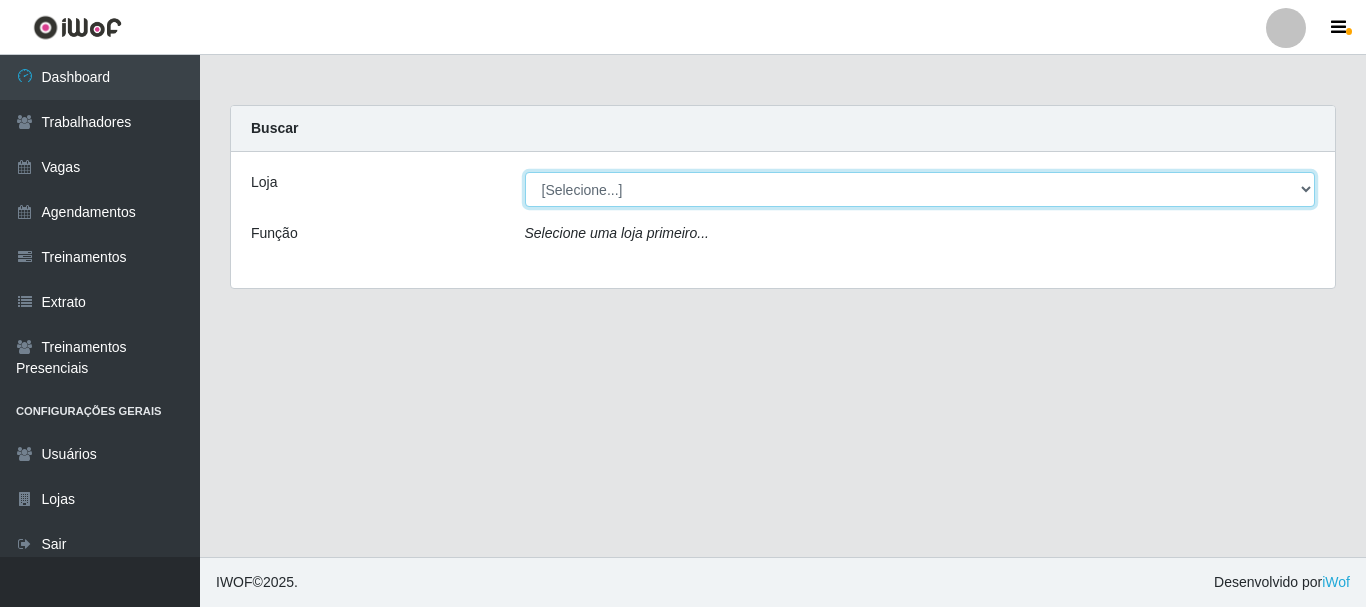 click on "[Selecione...] SuperFácil Atacado - [CITY]" at bounding box center [920, 189] 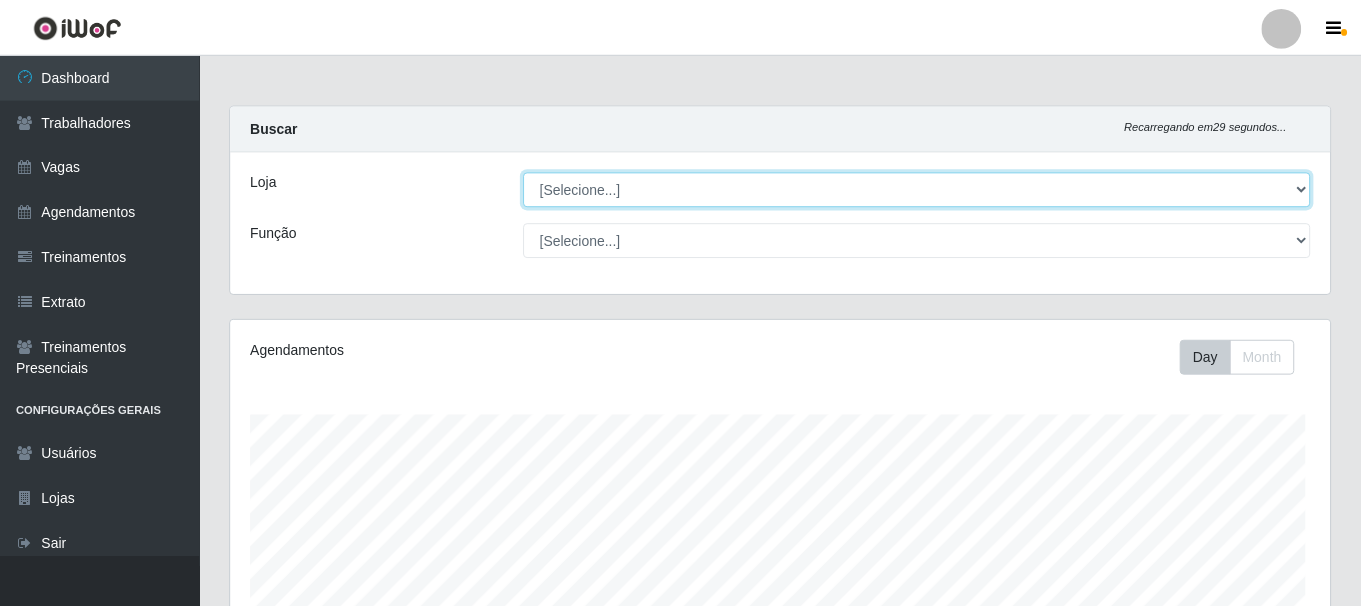 scroll, scrollTop: 165, scrollLeft: 0, axis: vertical 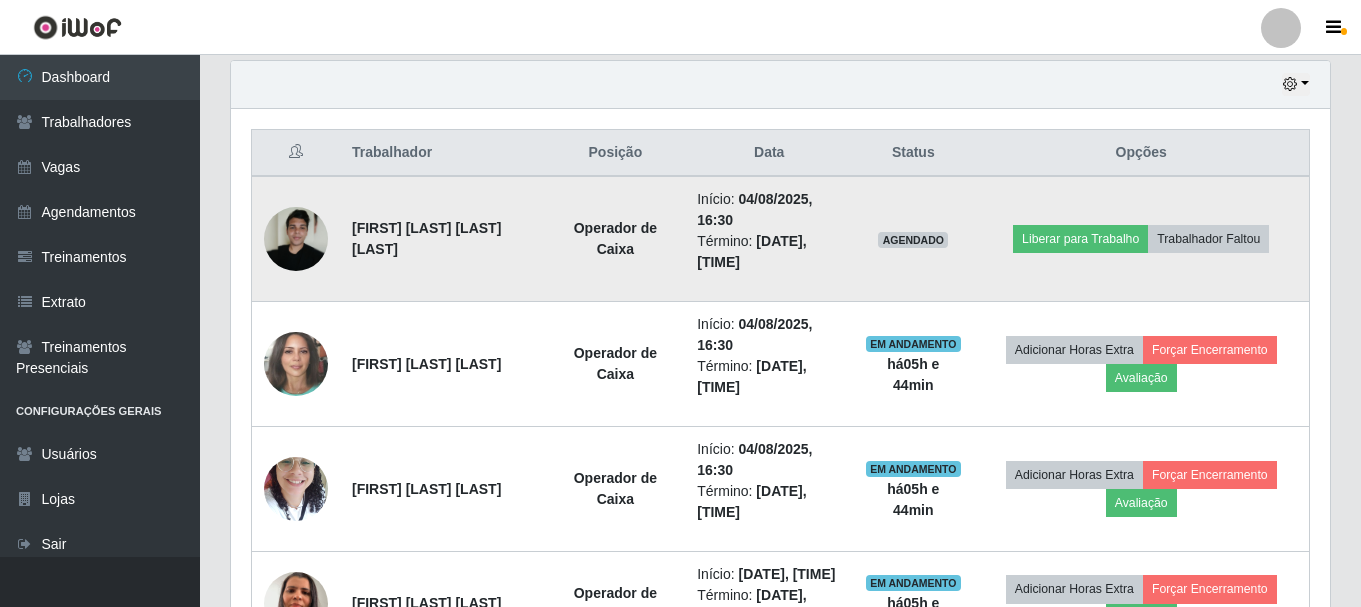 click at bounding box center [296, 239] 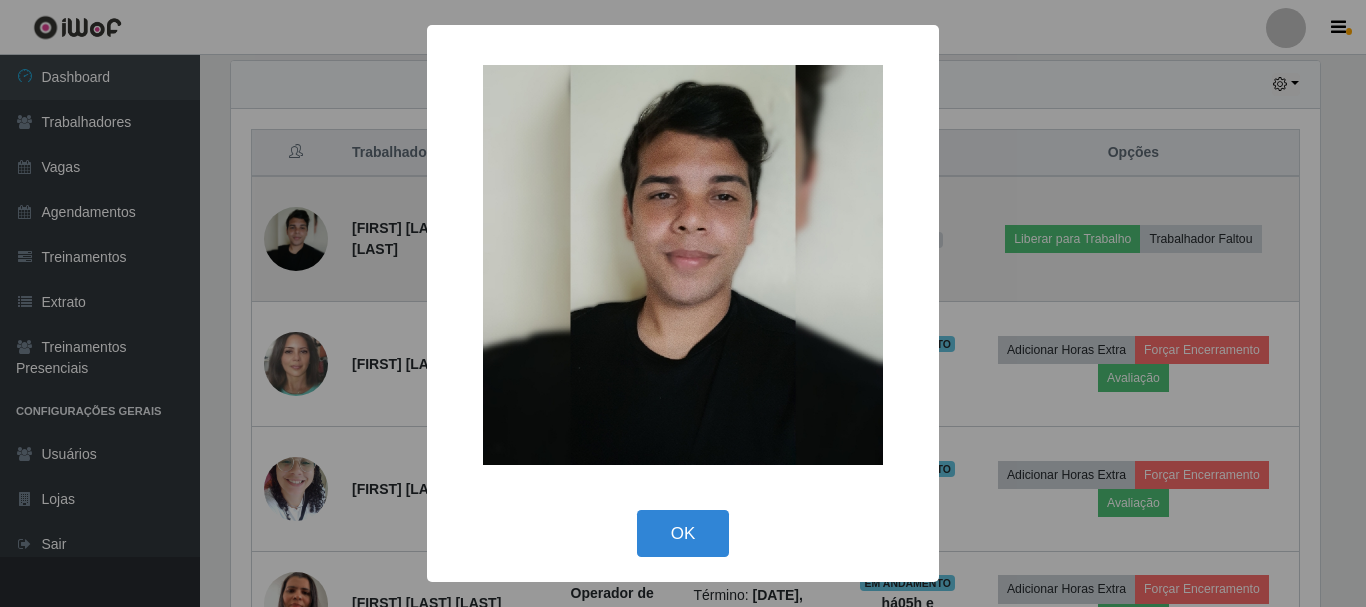 scroll, scrollTop: 999585, scrollLeft: 998911, axis: both 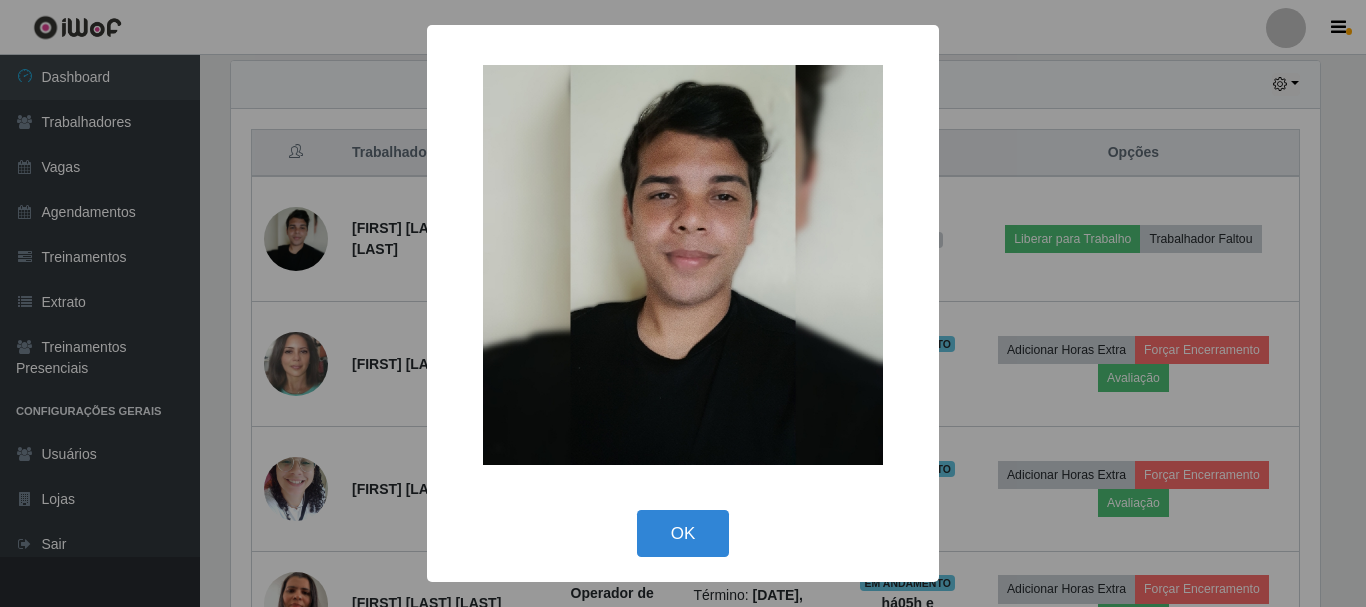 click on "× OK Cancel" at bounding box center (683, 303) 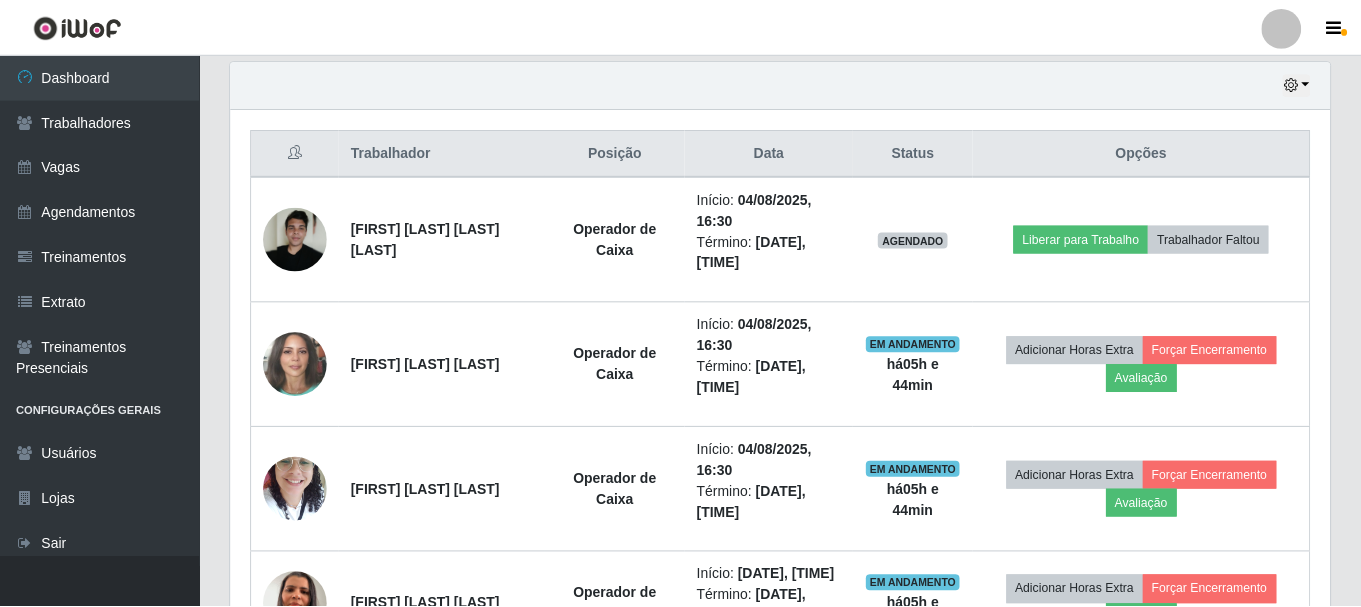 scroll, scrollTop: 999585, scrollLeft: 998901, axis: both 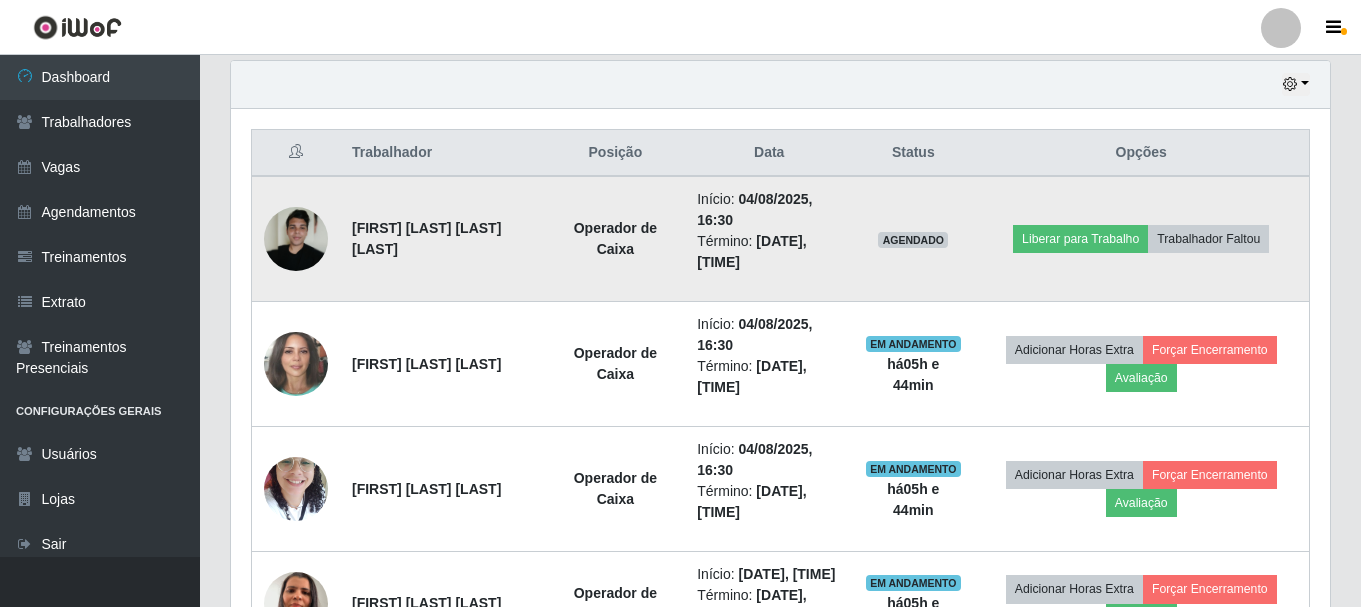 click at bounding box center (296, 239) 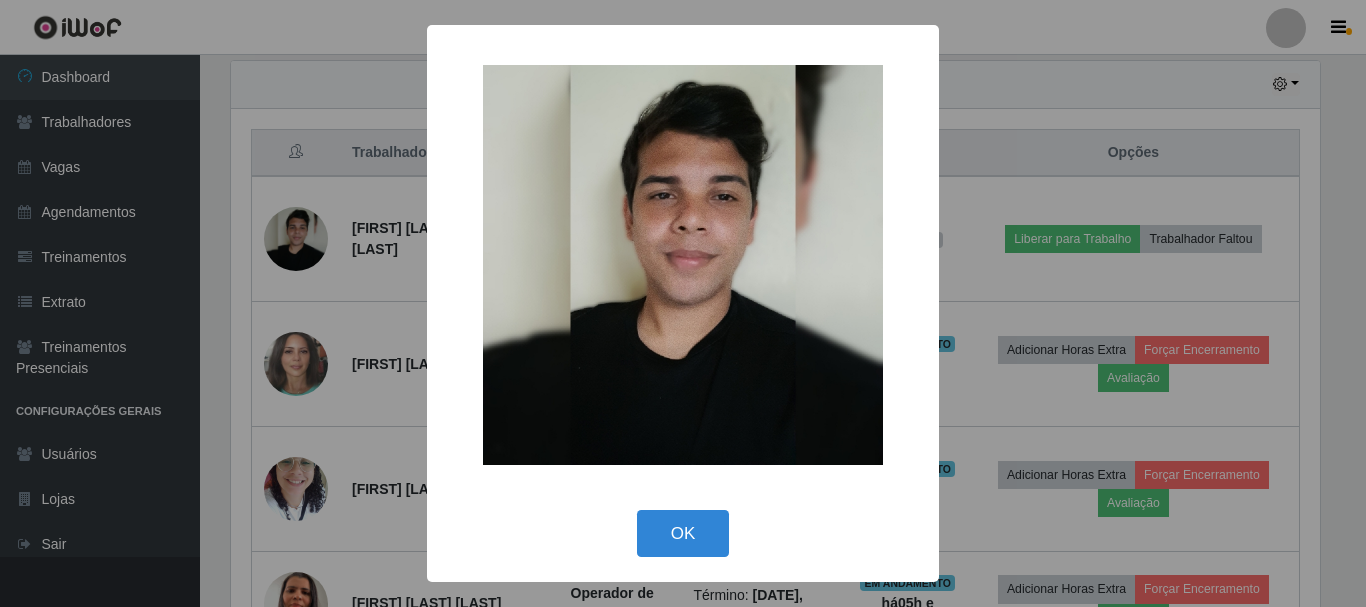 click on "× OK Cancel" at bounding box center (683, 303) 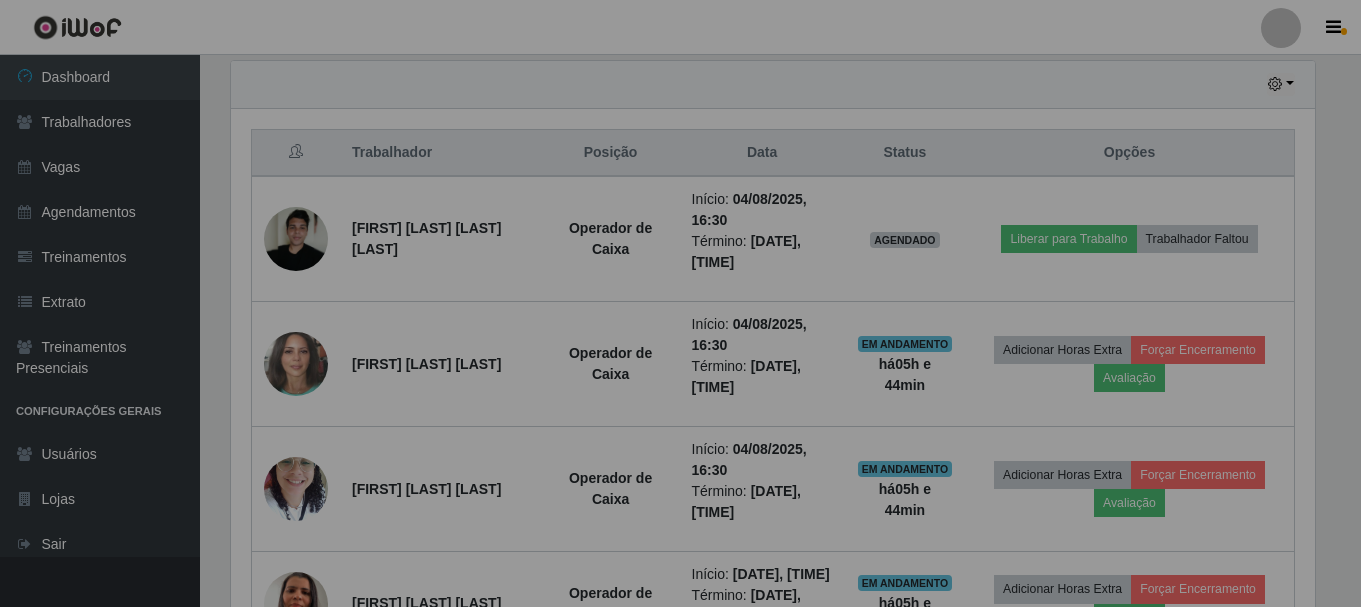 scroll, scrollTop: 999585, scrollLeft: 998901, axis: both 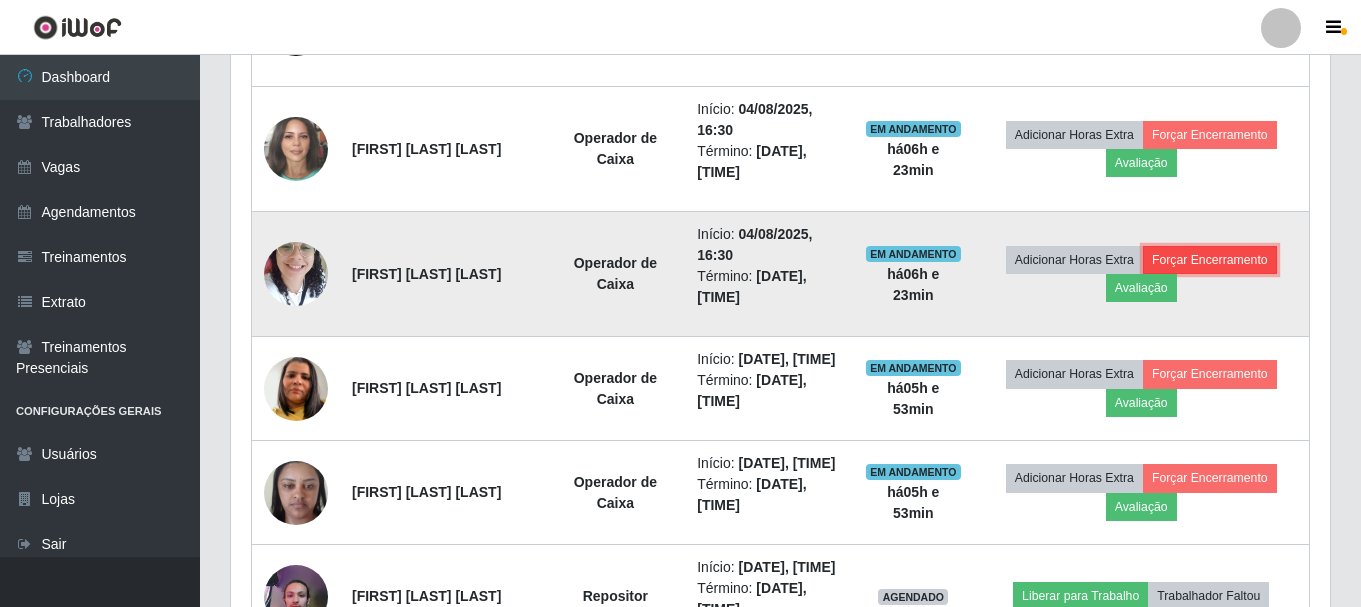 click on "Forçar Encerramento" at bounding box center (1210, 260) 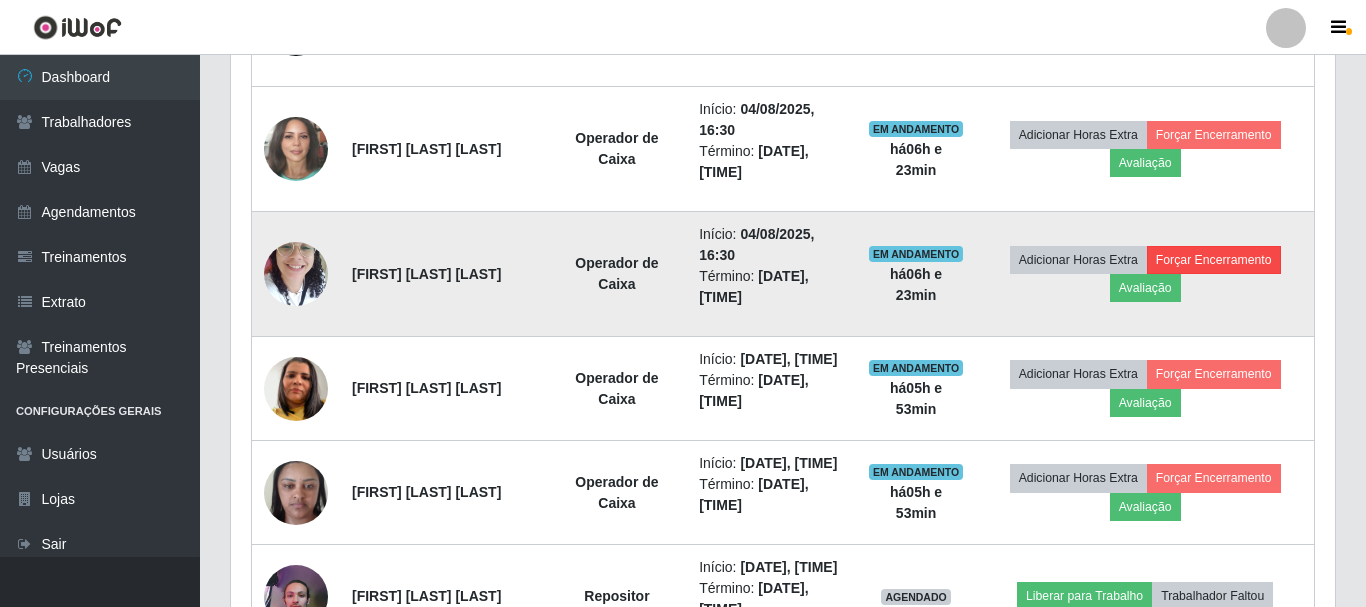 scroll, scrollTop: 999585, scrollLeft: 998911, axis: both 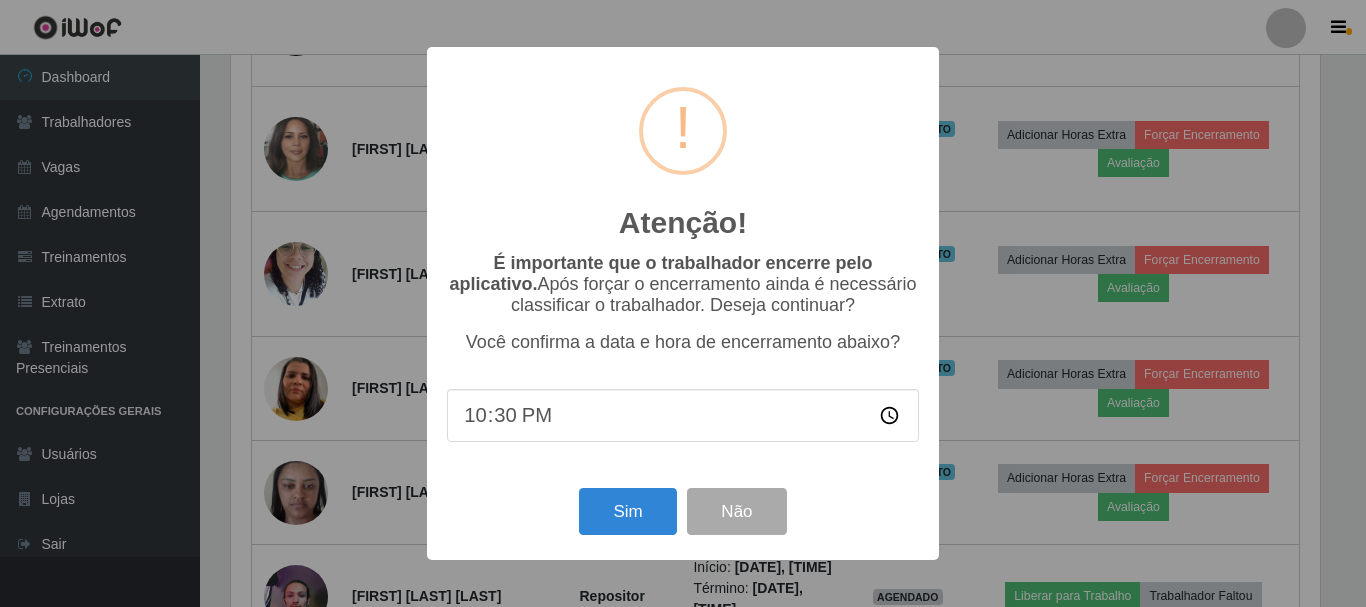 click on "22:30" at bounding box center (683, 415) 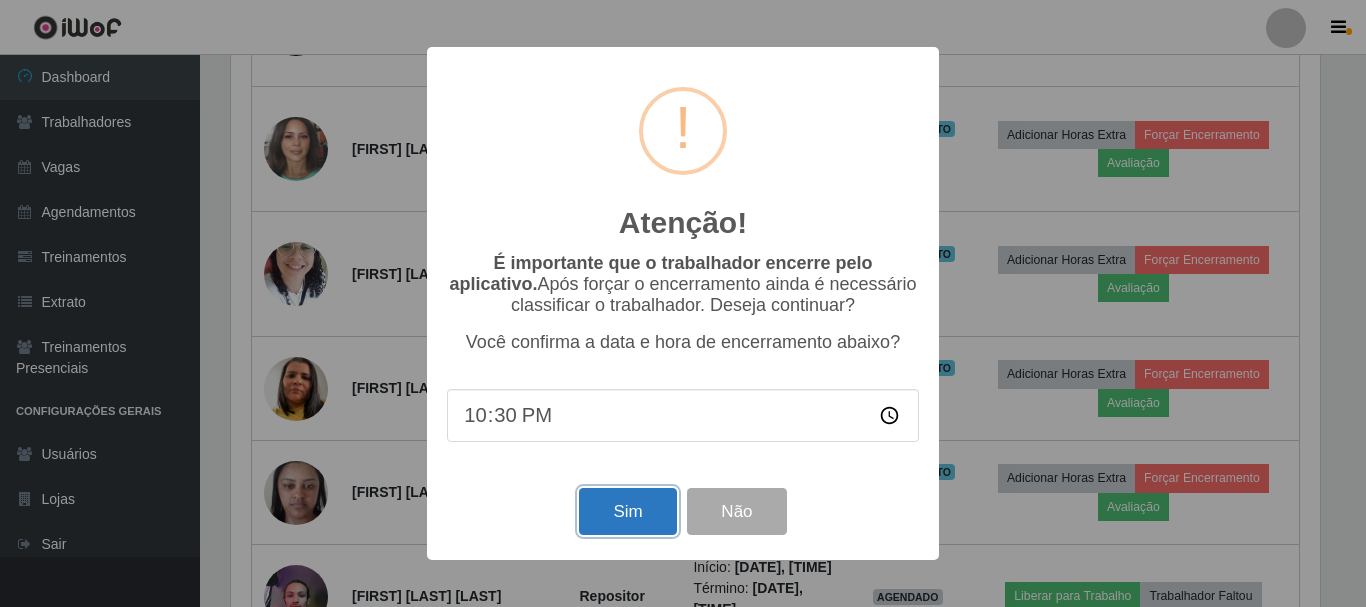 click on "Sim" at bounding box center (627, 511) 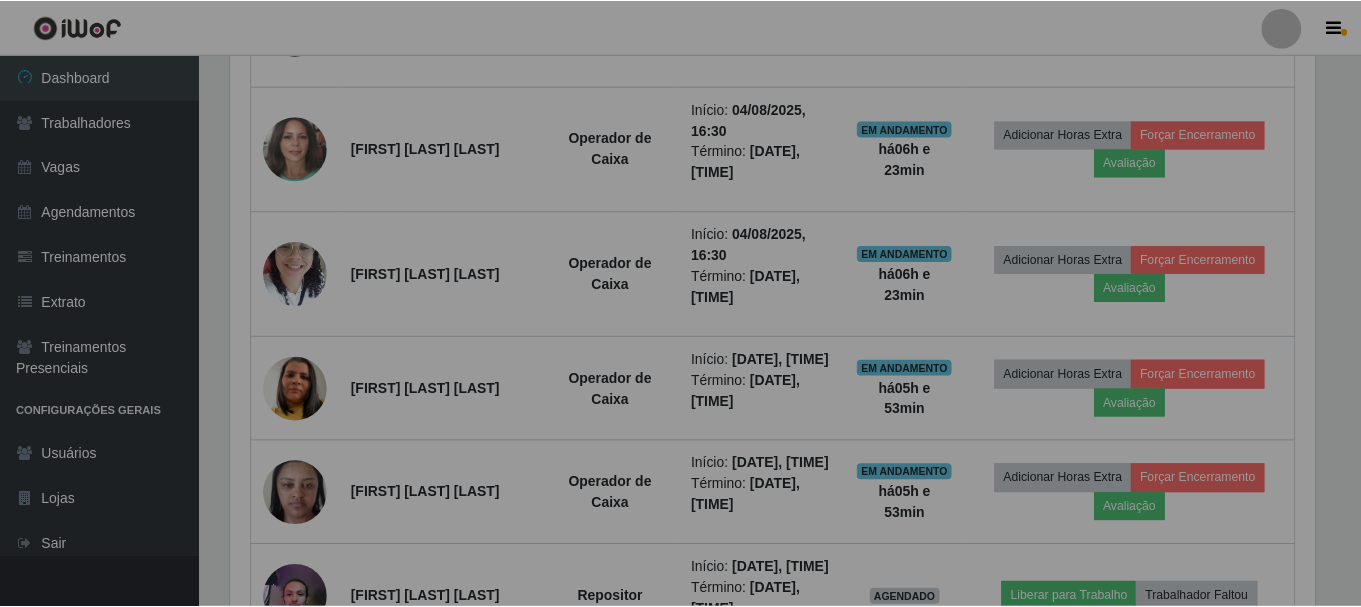 scroll, scrollTop: 999585, scrollLeft: 998901, axis: both 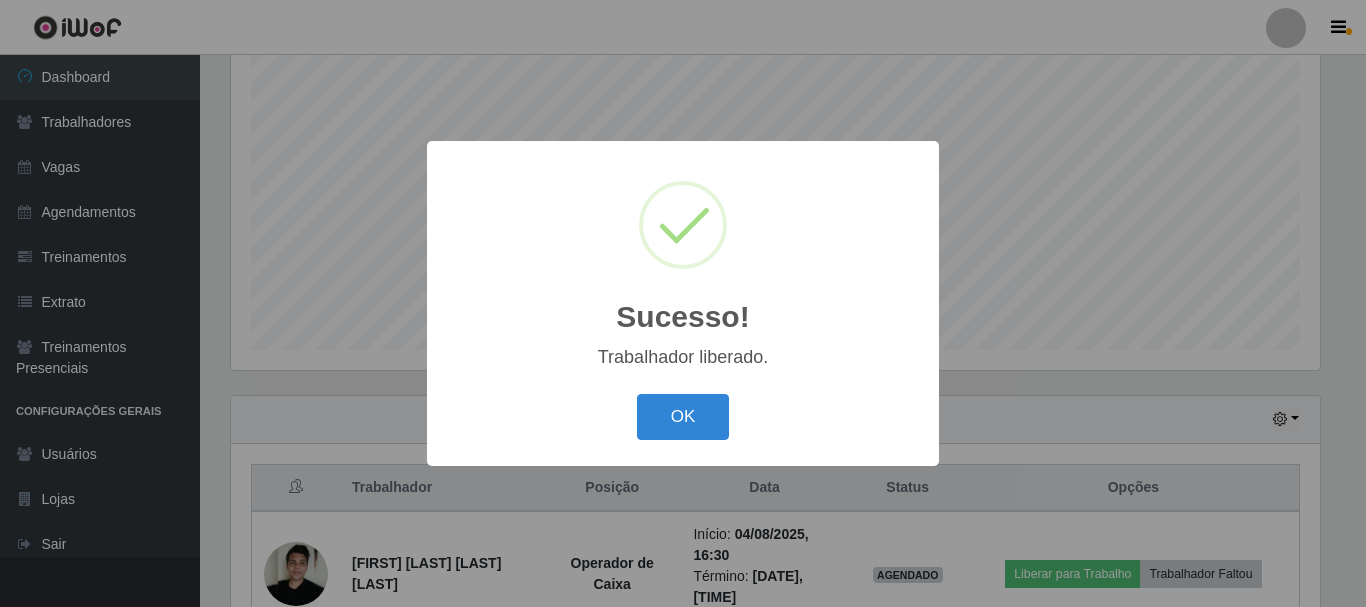 click on "OK Cancel" at bounding box center (683, 416) 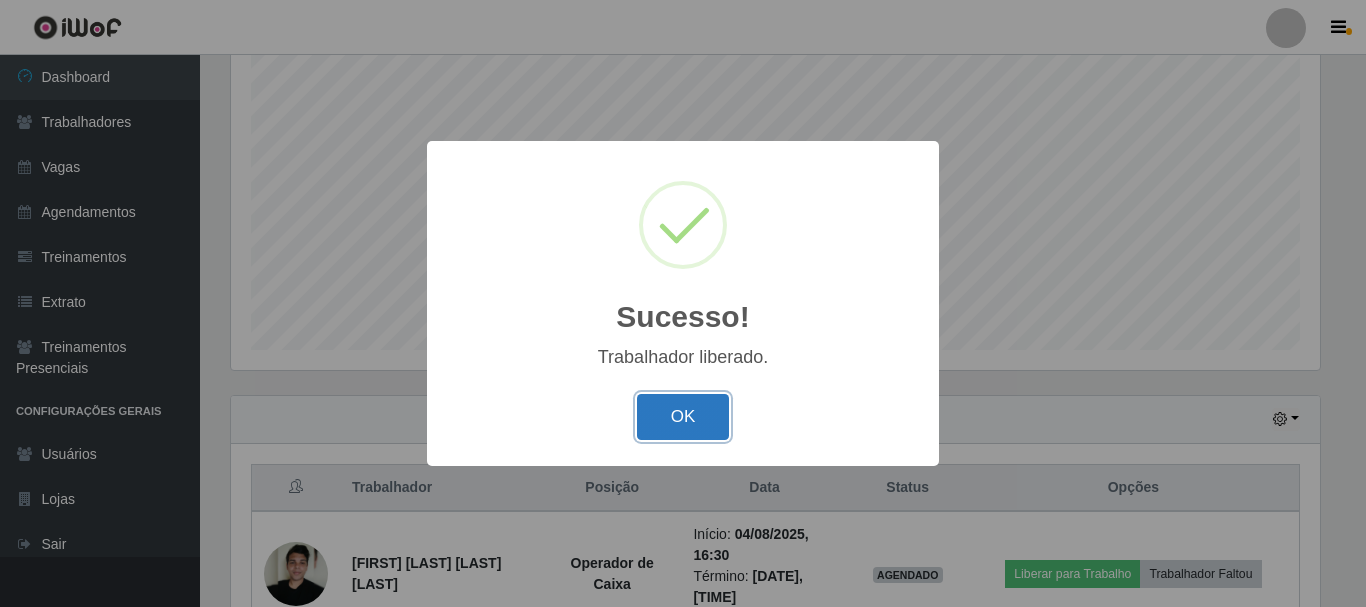 click on "OK" at bounding box center (683, 417) 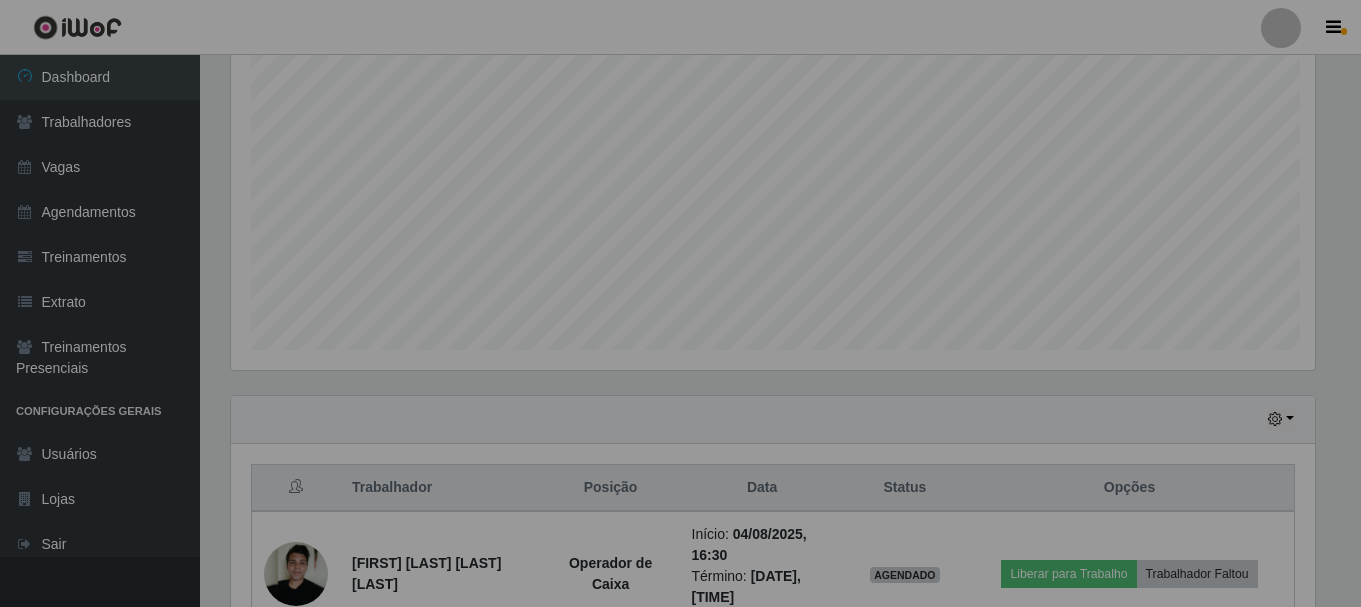 scroll, scrollTop: 999585, scrollLeft: 998901, axis: both 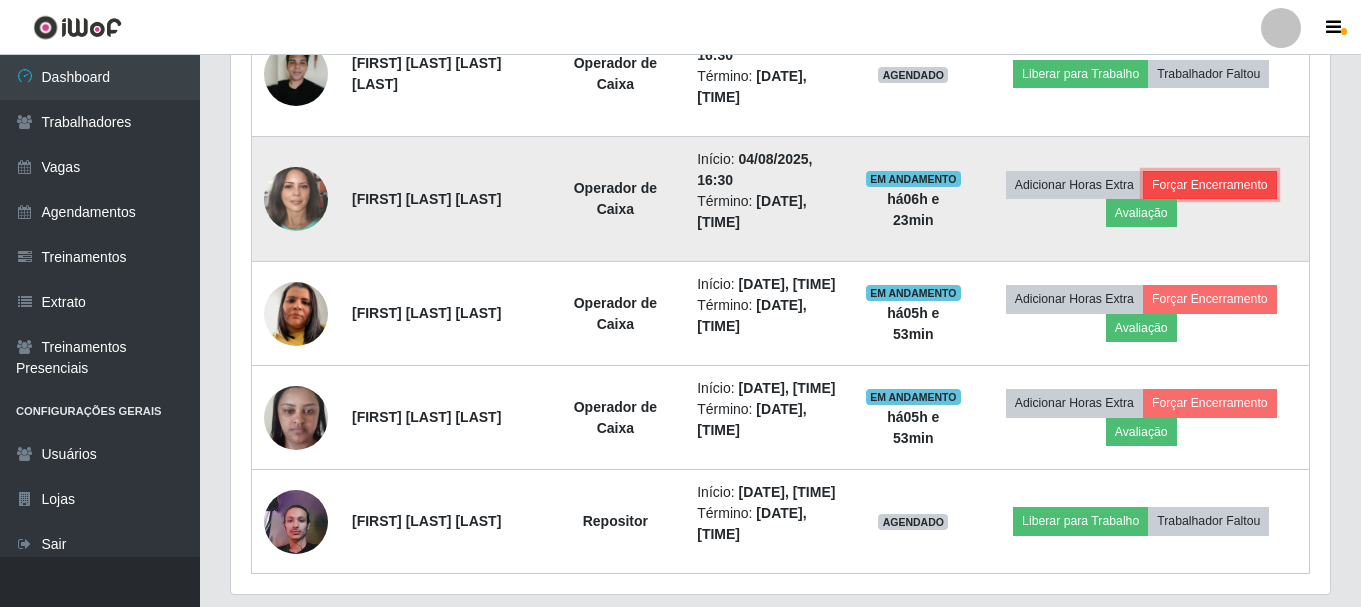 click on "Forçar Encerramento" at bounding box center [1210, 185] 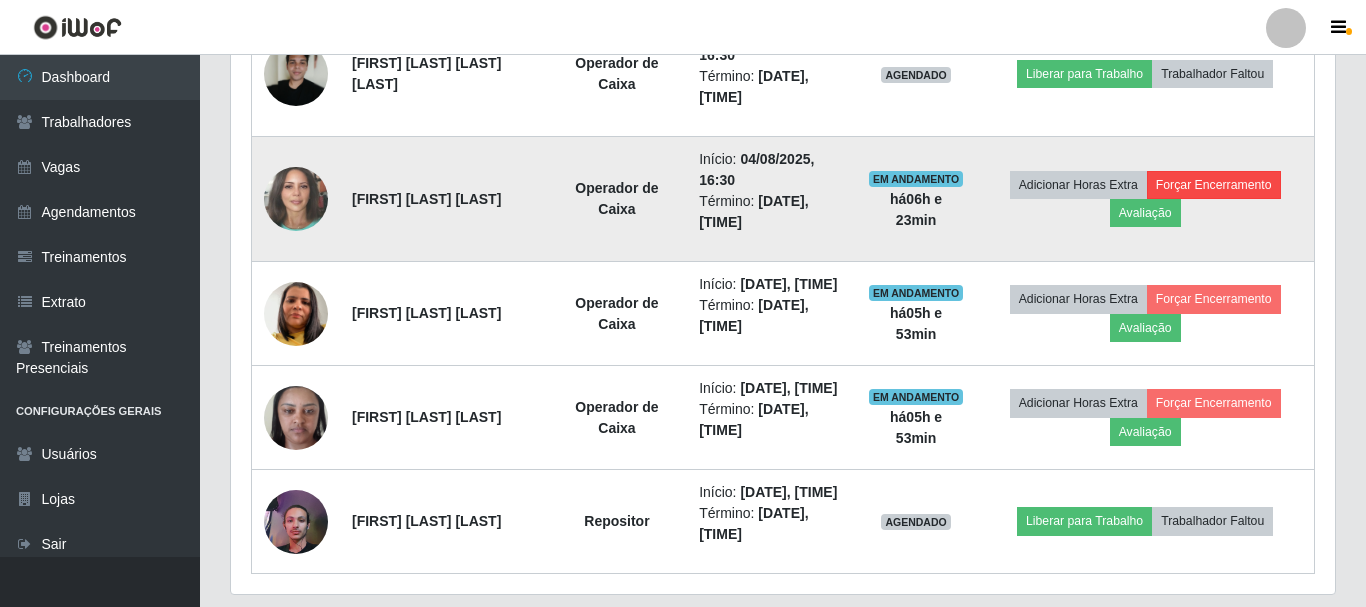 scroll, scrollTop: 999585, scrollLeft: 998911, axis: both 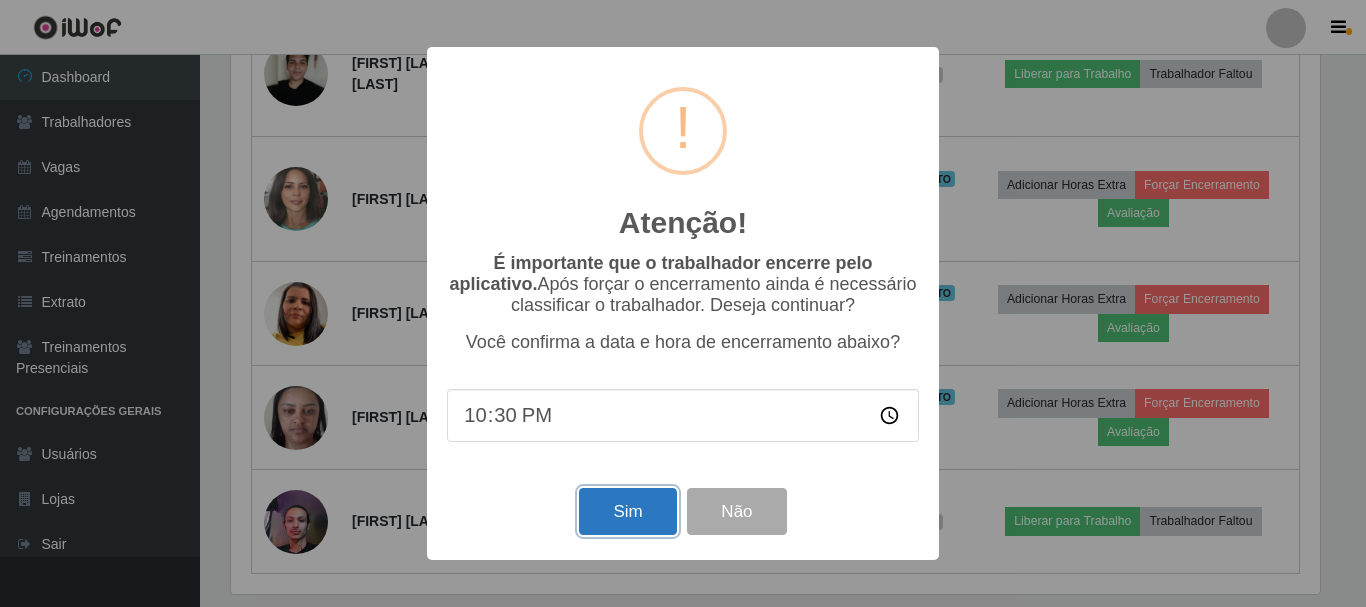 click on "Sim" at bounding box center (627, 511) 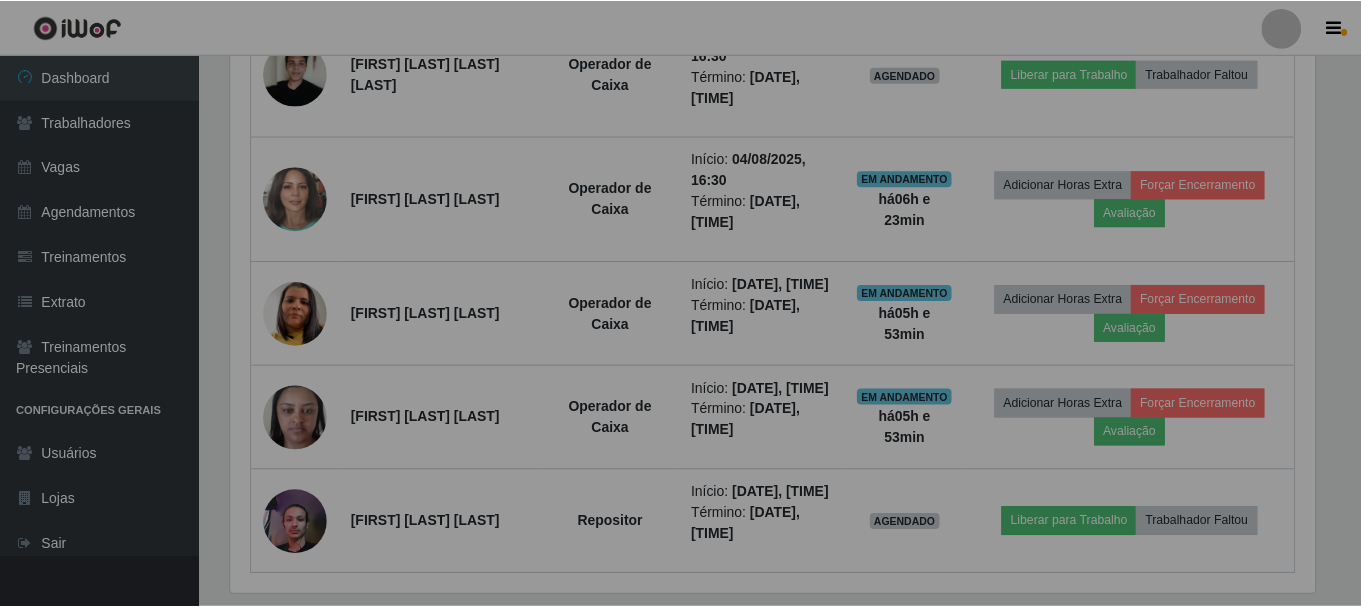 scroll, scrollTop: 999585, scrollLeft: 998901, axis: both 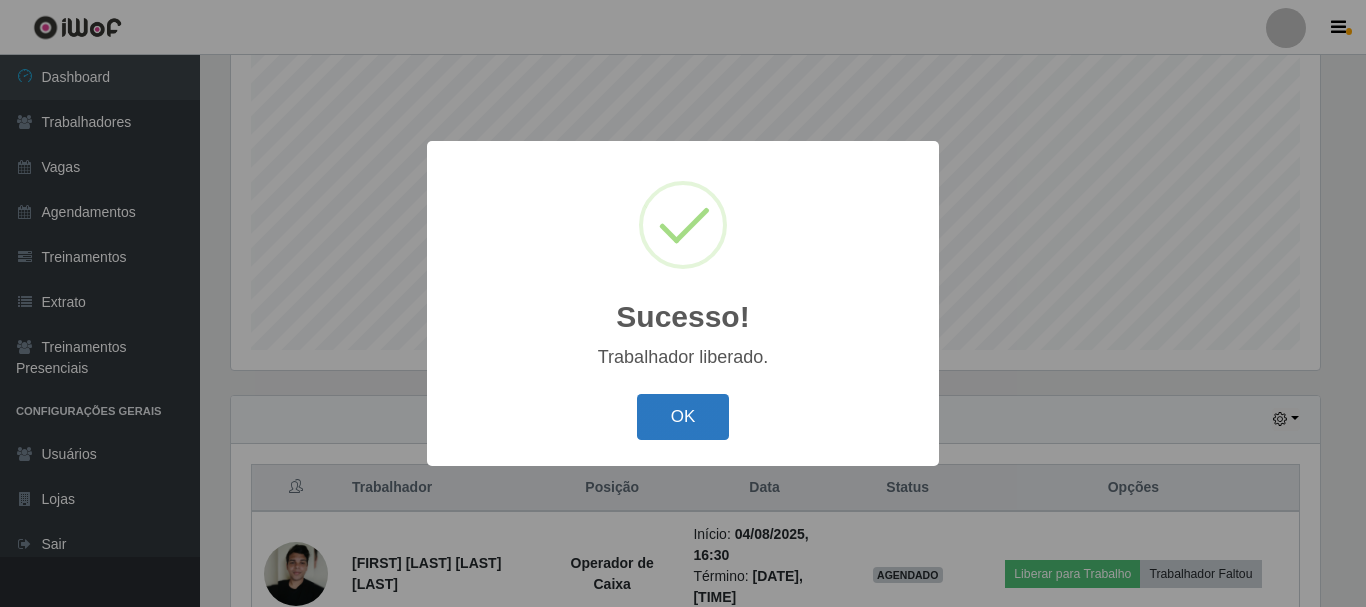 click on "OK" at bounding box center [683, 417] 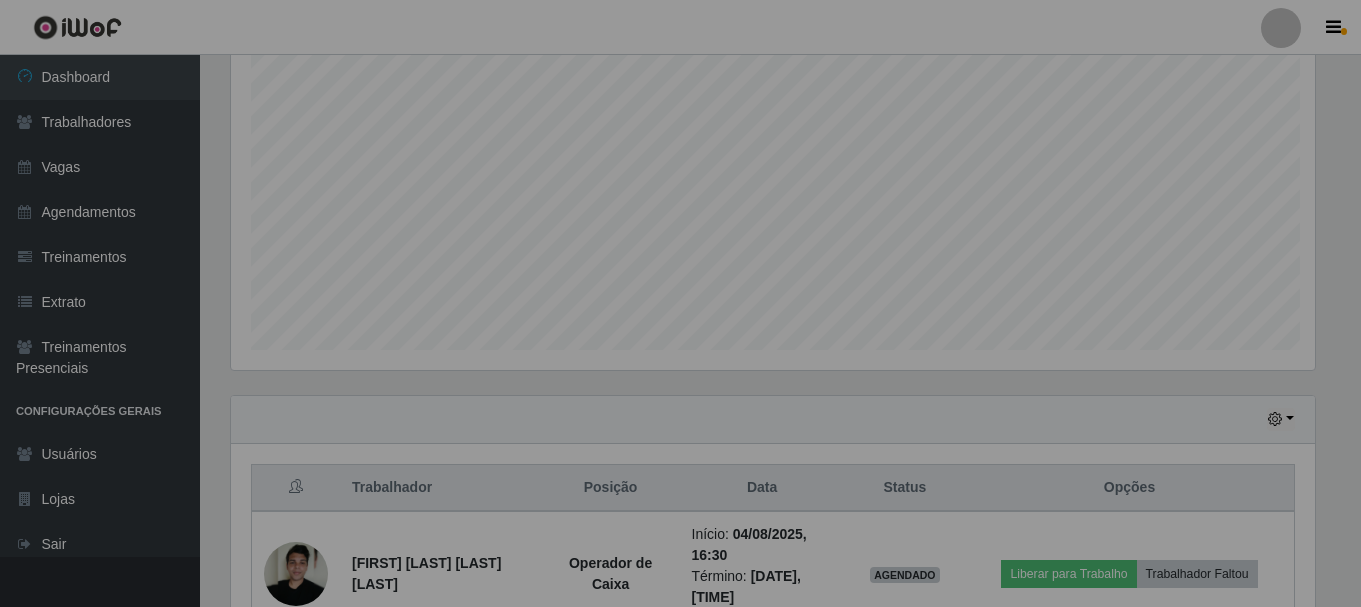 scroll, scrollTop: 999585, scrollLeft: 998901, axis: both 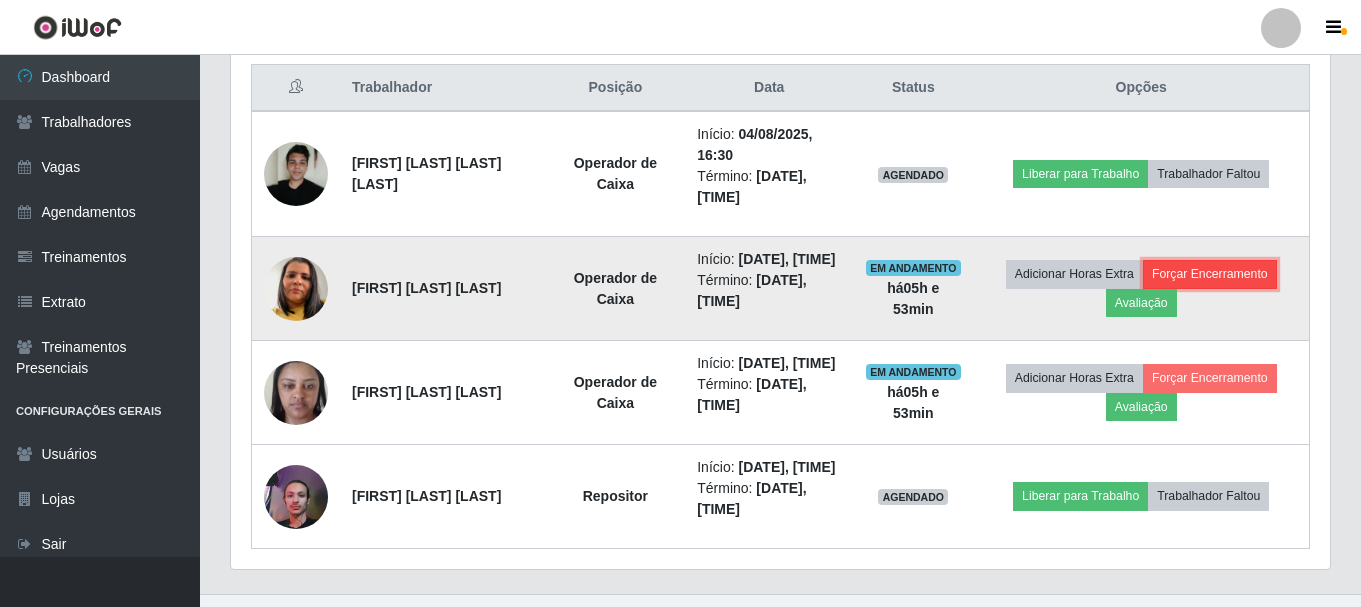 click on "Forçar Encerramento" at bounding box center [1210, 274] 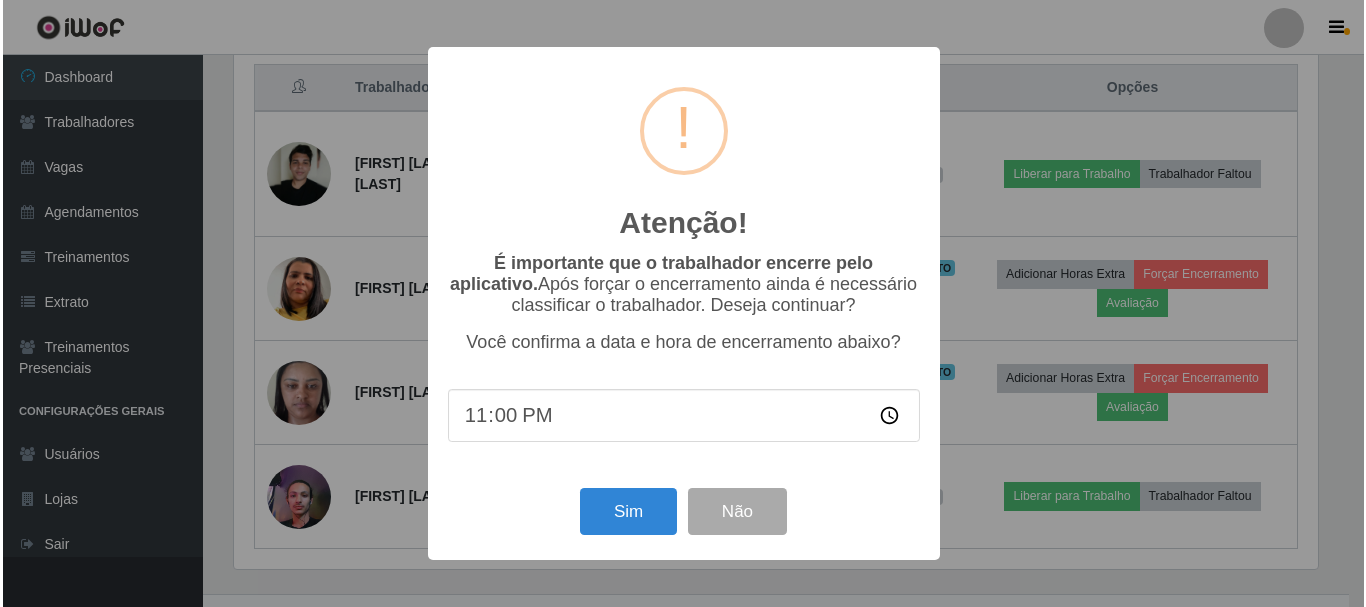 scroll, scrollTop: 999585, scrollLeft: 998911, axis: both 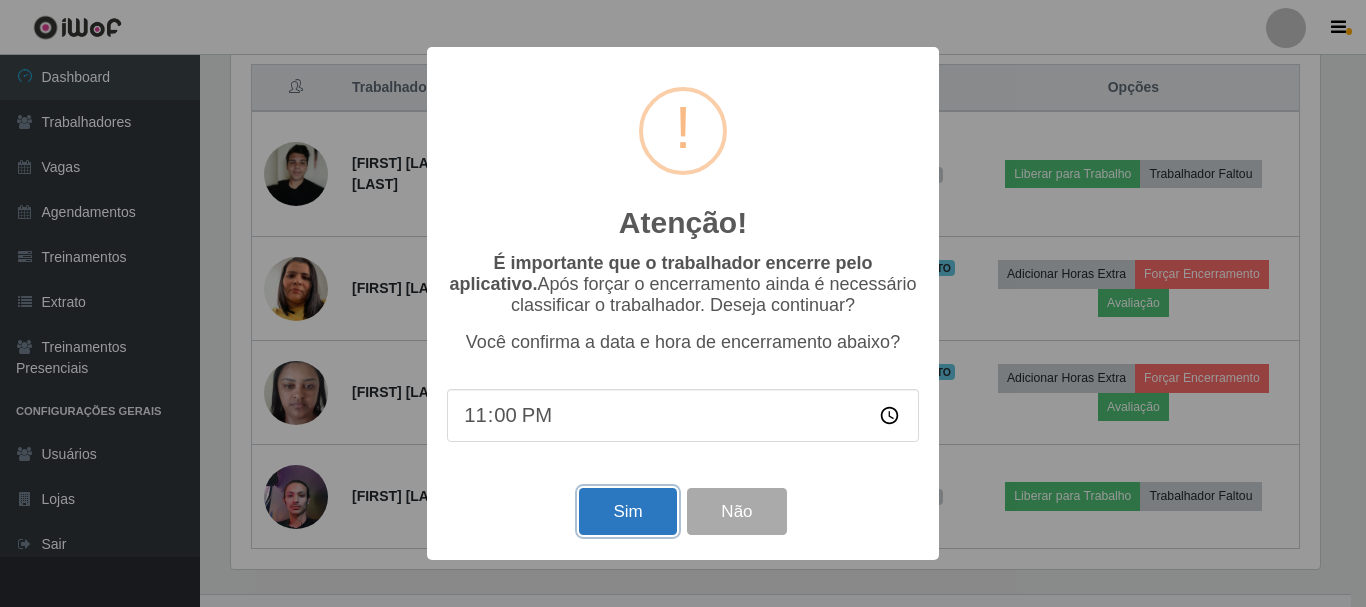 click on "Sim" at bounding box center [627, 511] 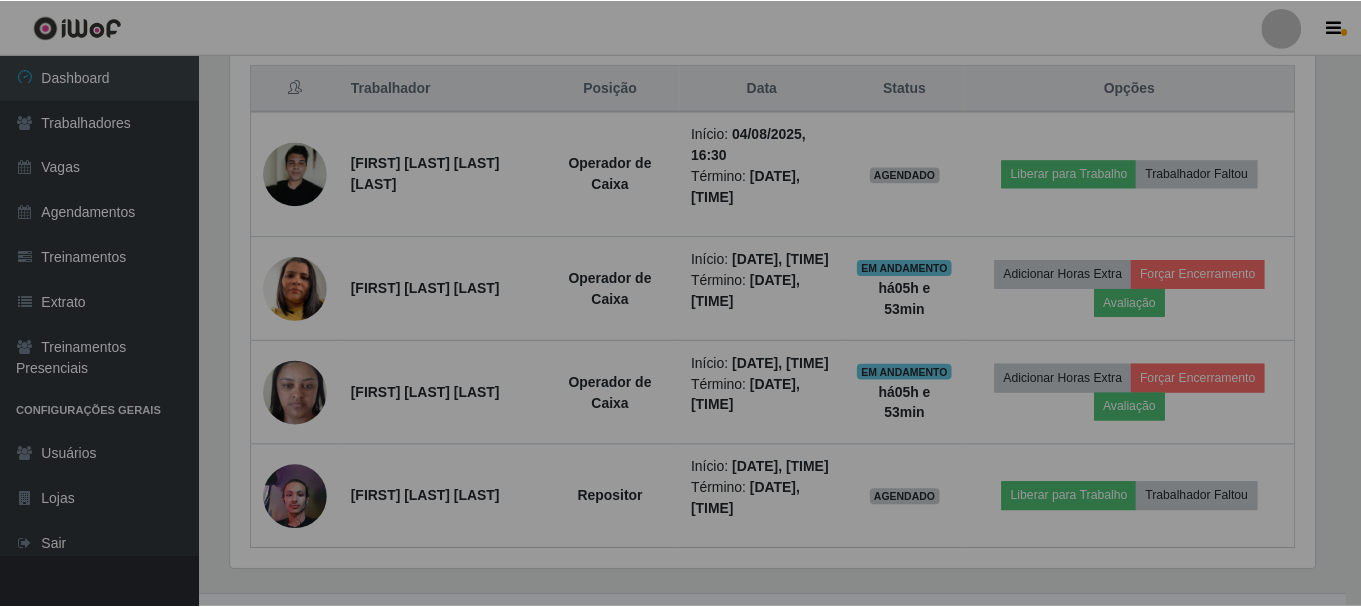 scroll, scrollTop: 999585, scrollLeft: 998901, axis: both 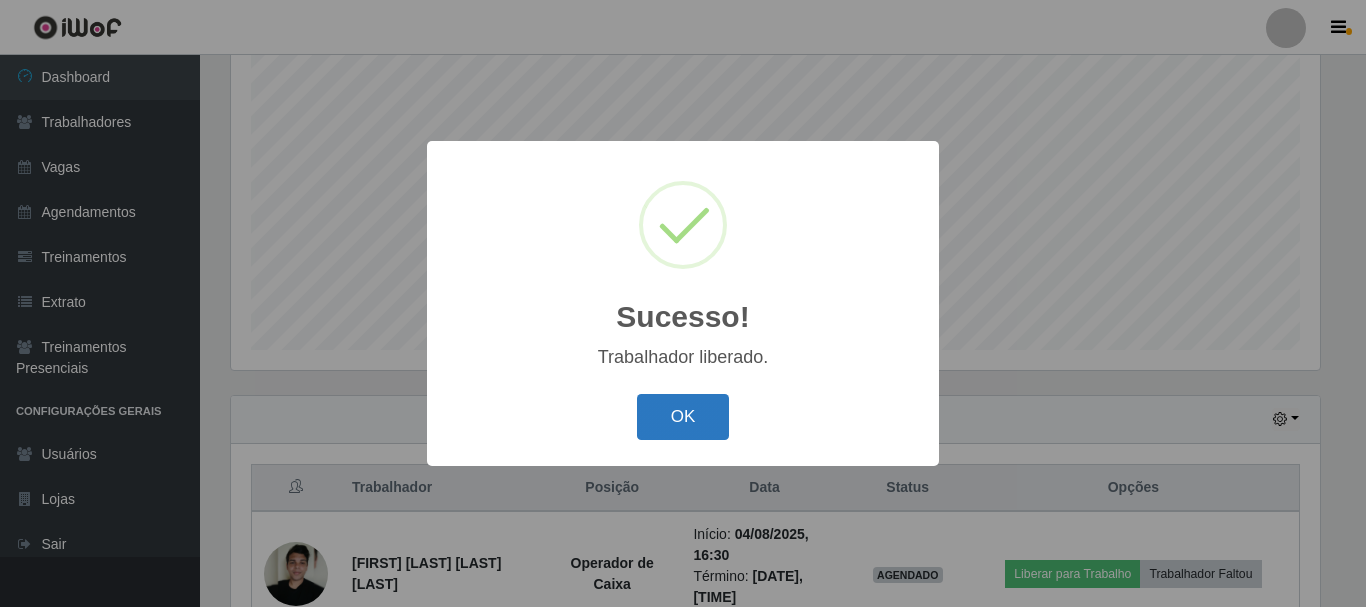 click on "OK" at bounding box center [683, 417] 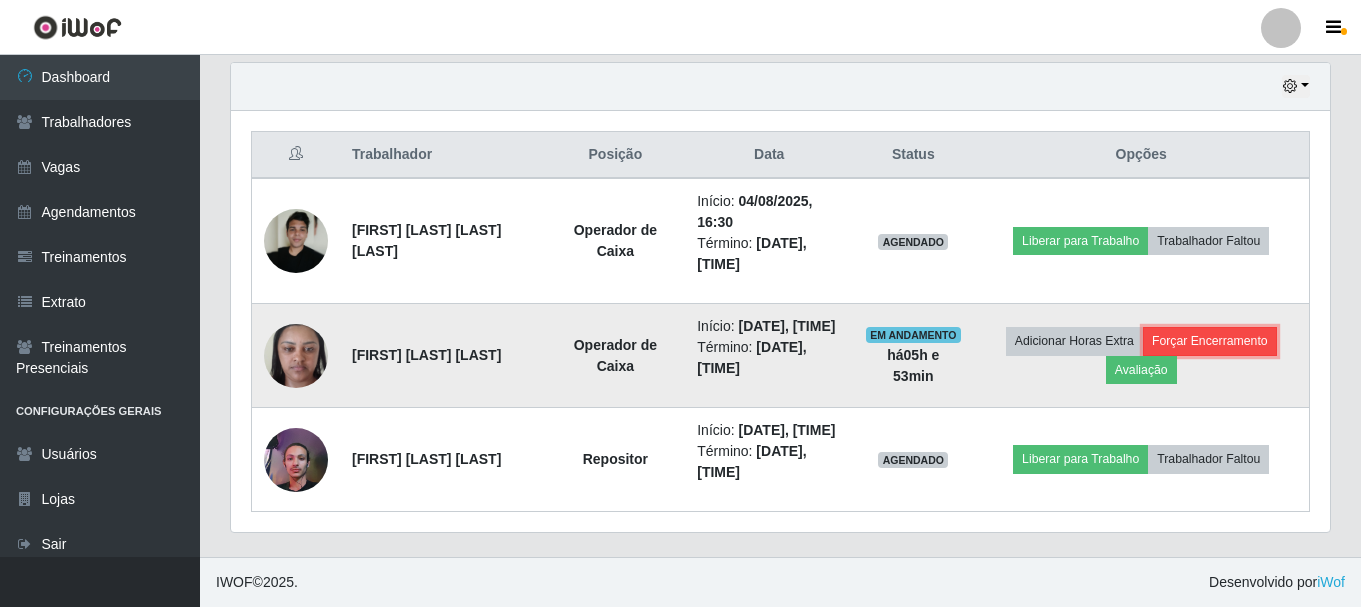 click on "Forçar Encerramento" at bounding box center (1210, 341) 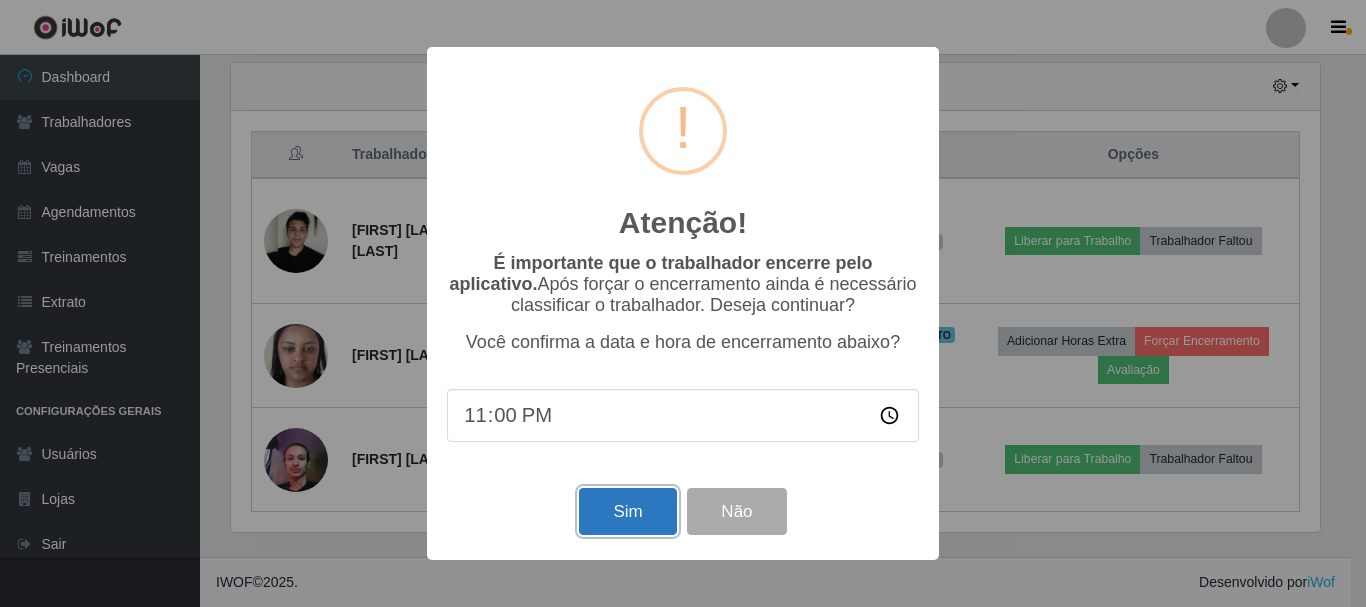 click on "Sim" at bounding box center (627, 511) 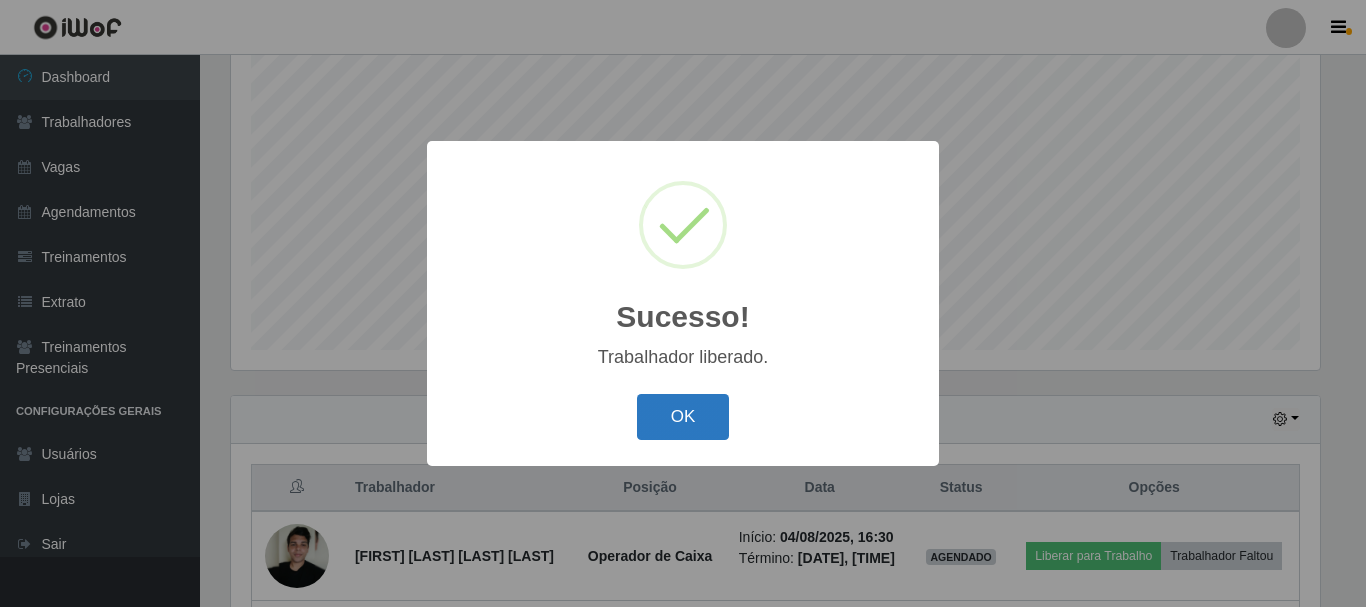 click on "OK" at bounding box center (683, 417) 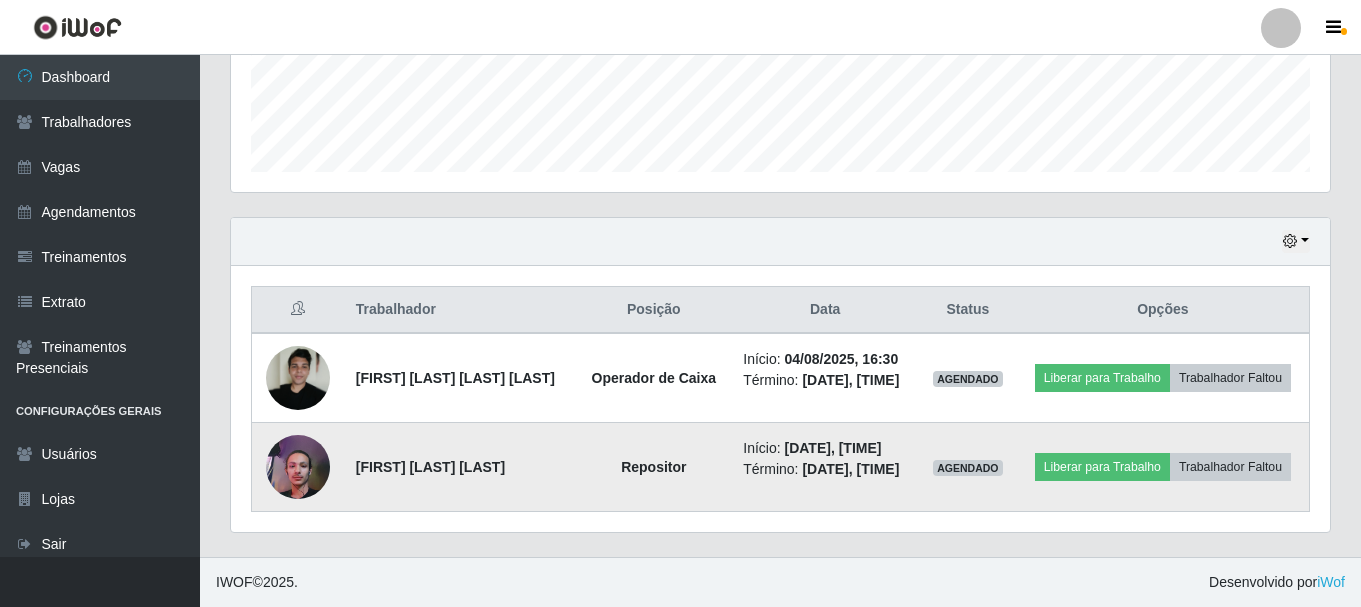 scroll, scrollTop: 573, scrollLeft: 0, axis: vertical 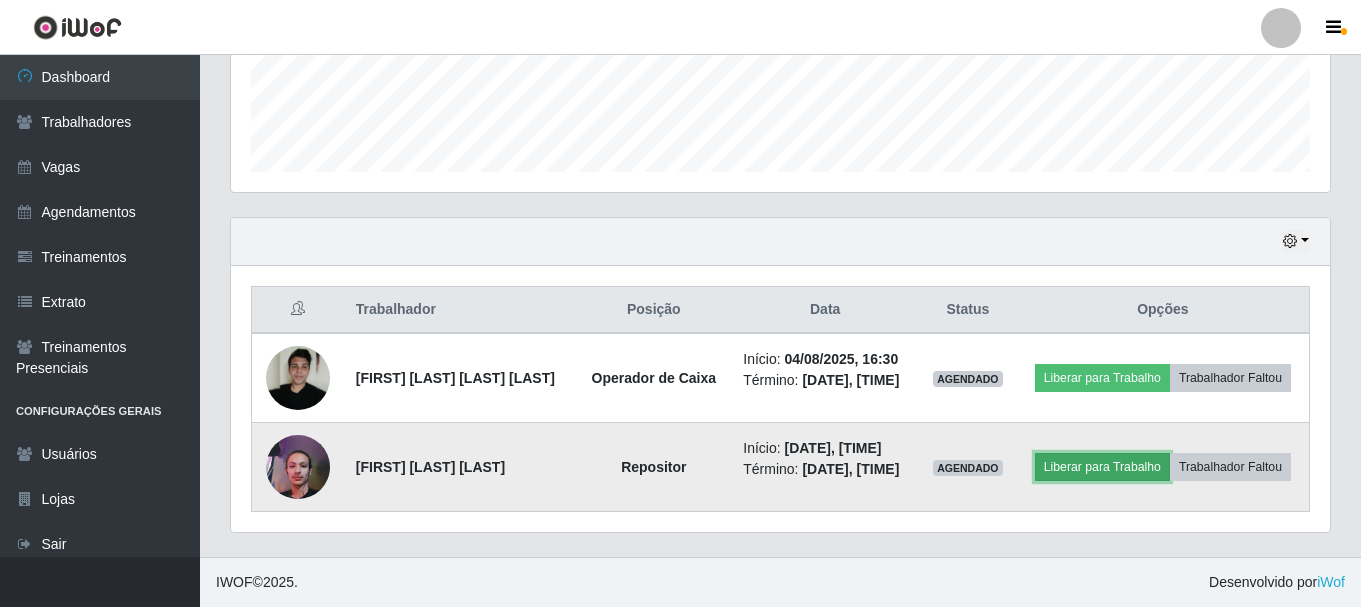 click on "Liberar para Trabalho" at bounding box center (1102, 467) 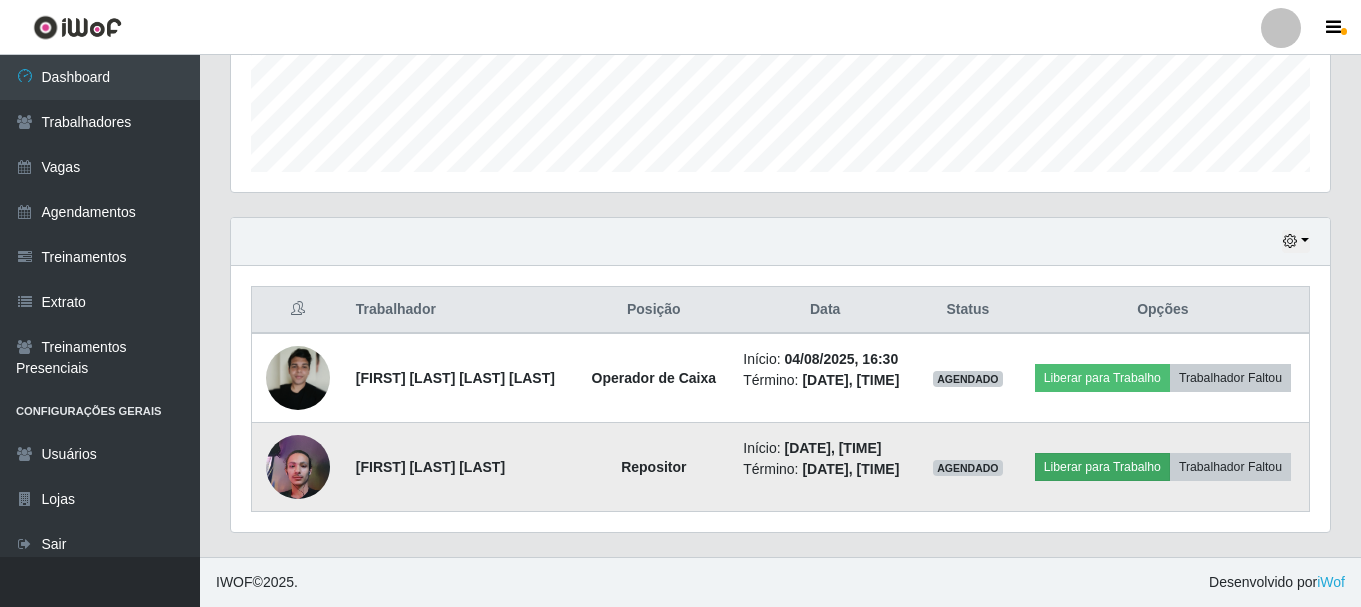 scroll, scrollTop: 999585, scrollLeft: 998911, axis: both 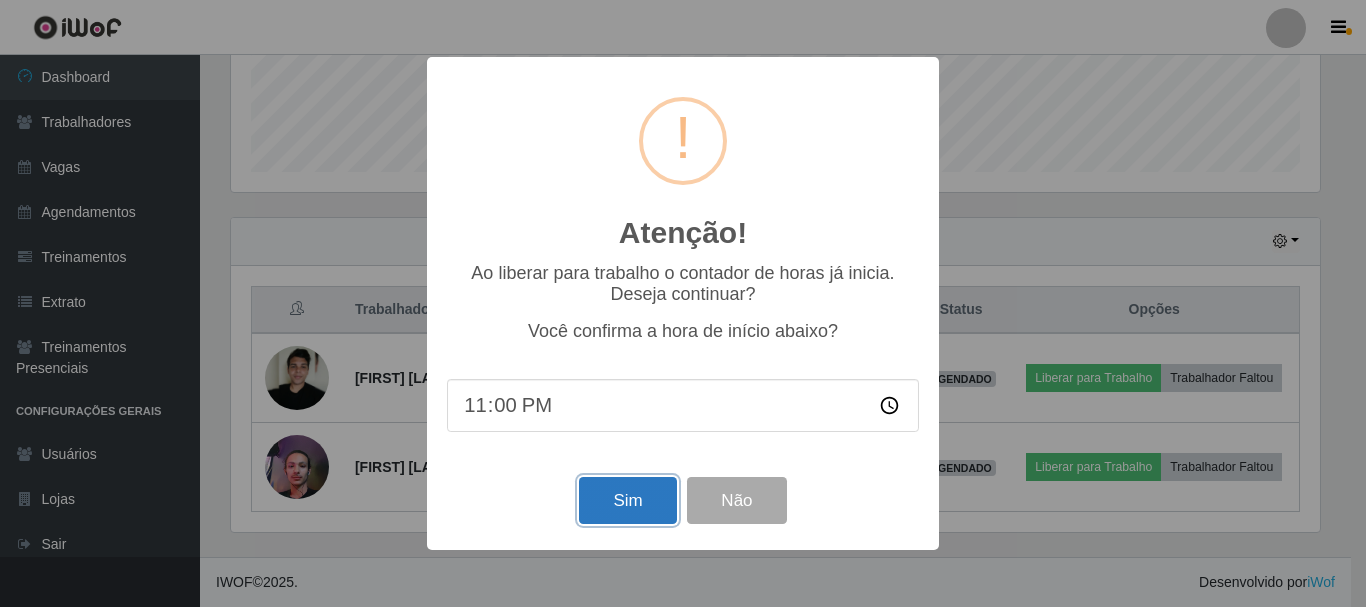 click on "Sim" at bounding box center [627, 500] 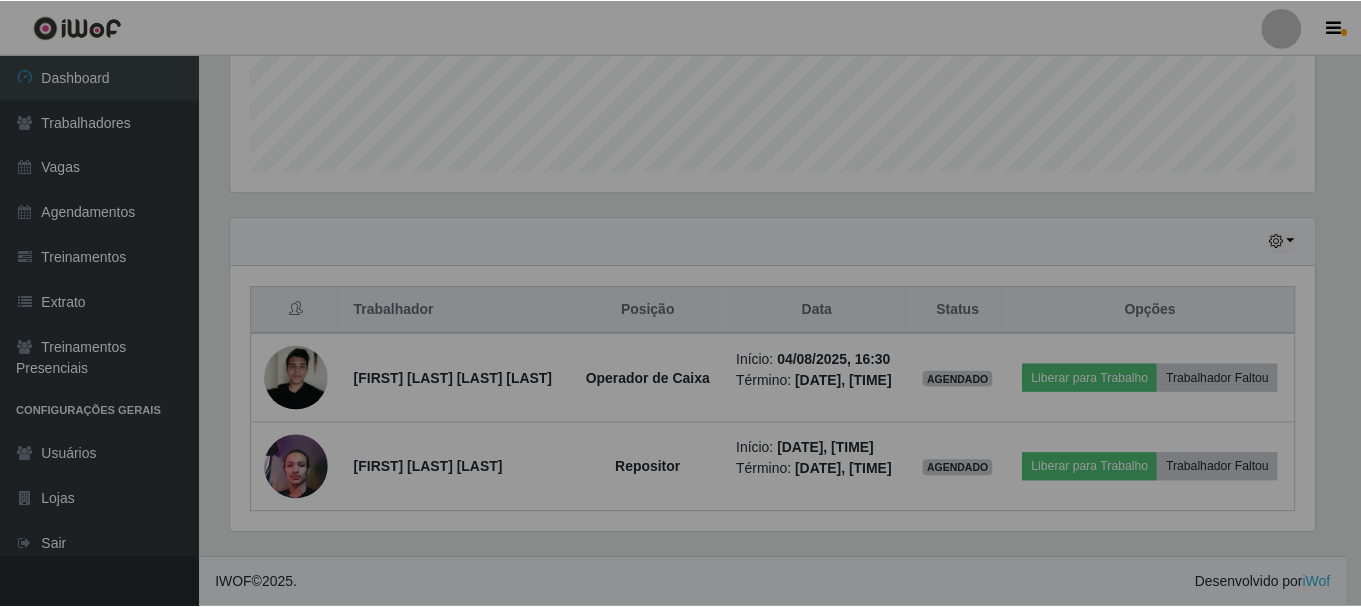 scroll, scrollTop: 543, scrollLeft: 0, axis: vertical 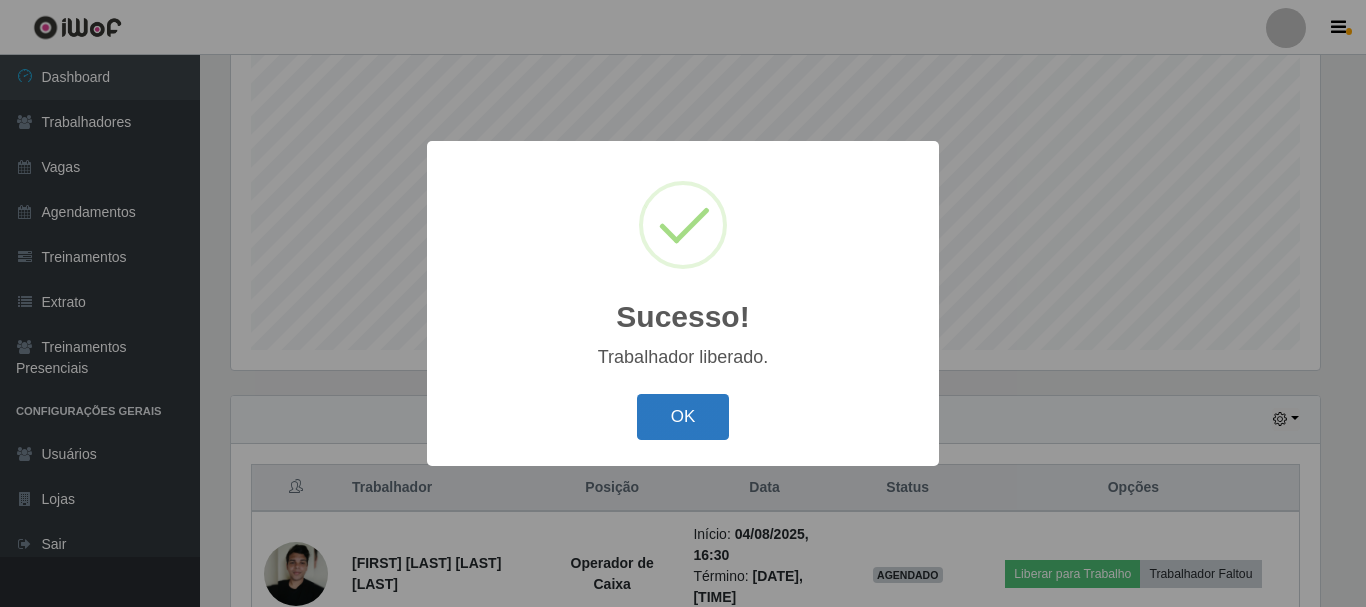 click on "OK" at bounding box center (683, 417) 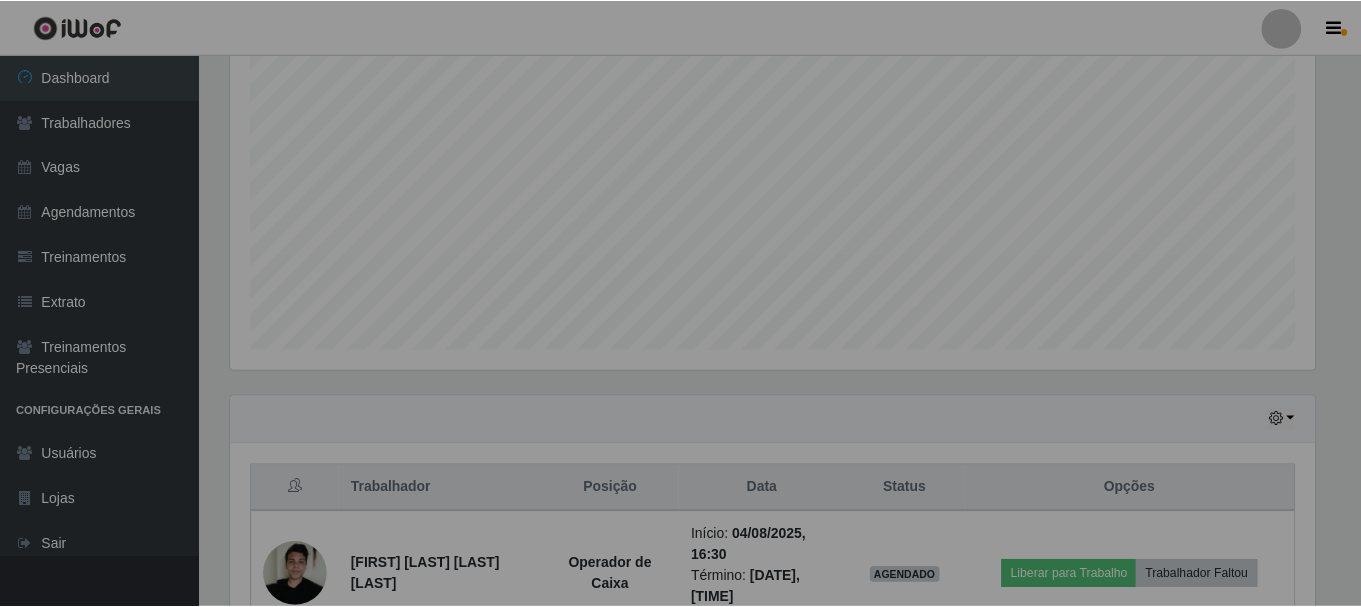 scroll, scrollTop: 999585, scrollLeft: 998901, axis: both 